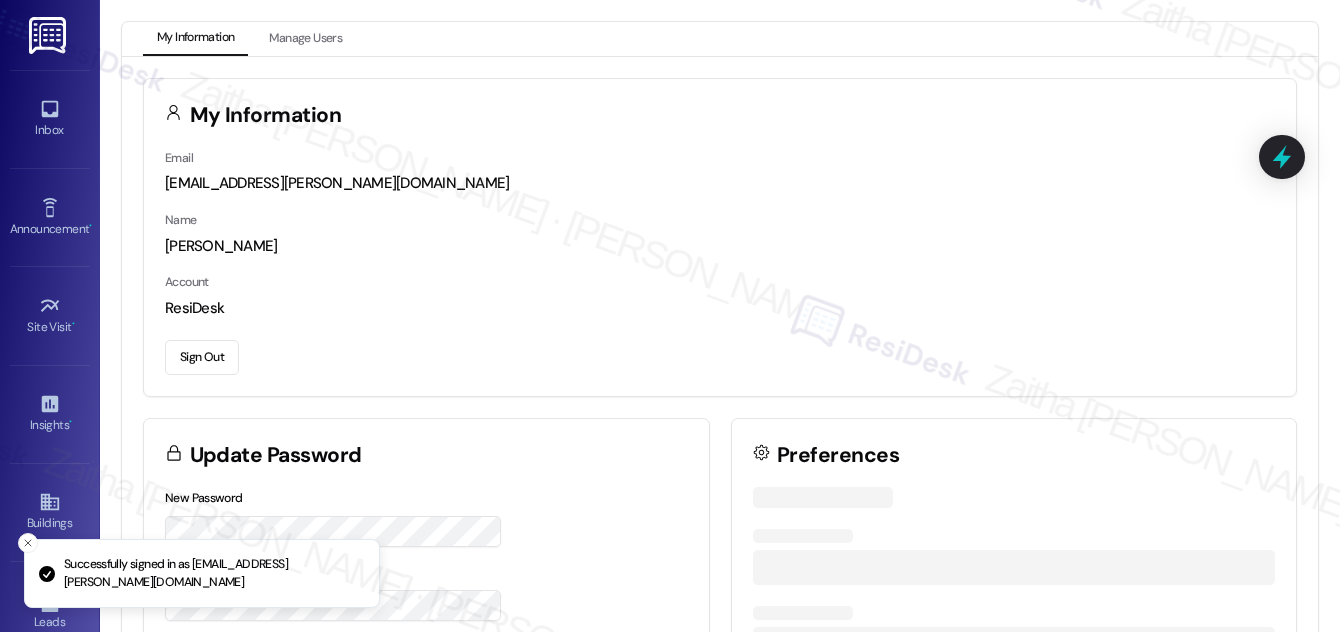 scroll, scrollTop: 0, scrollLeft: 0, axis: both 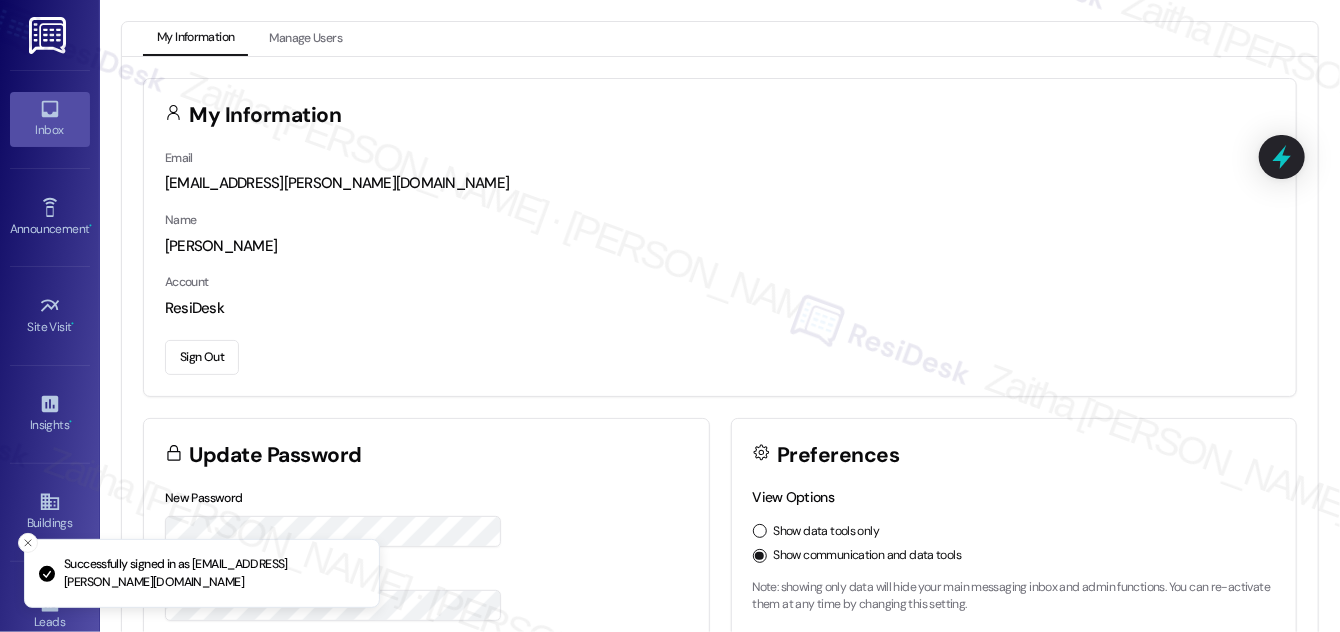 click on "Inbox" at bounding box center [50, 130] 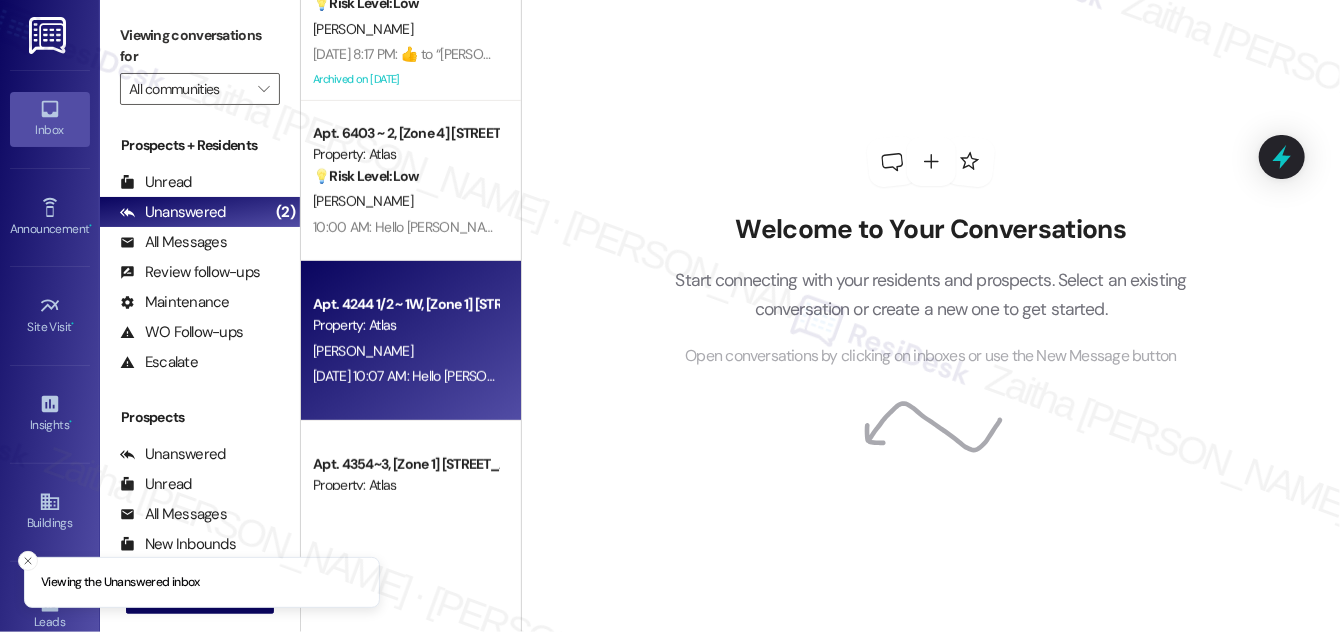 scroll, scrollTop: 378, scrollLeft: 0, axis: vertical 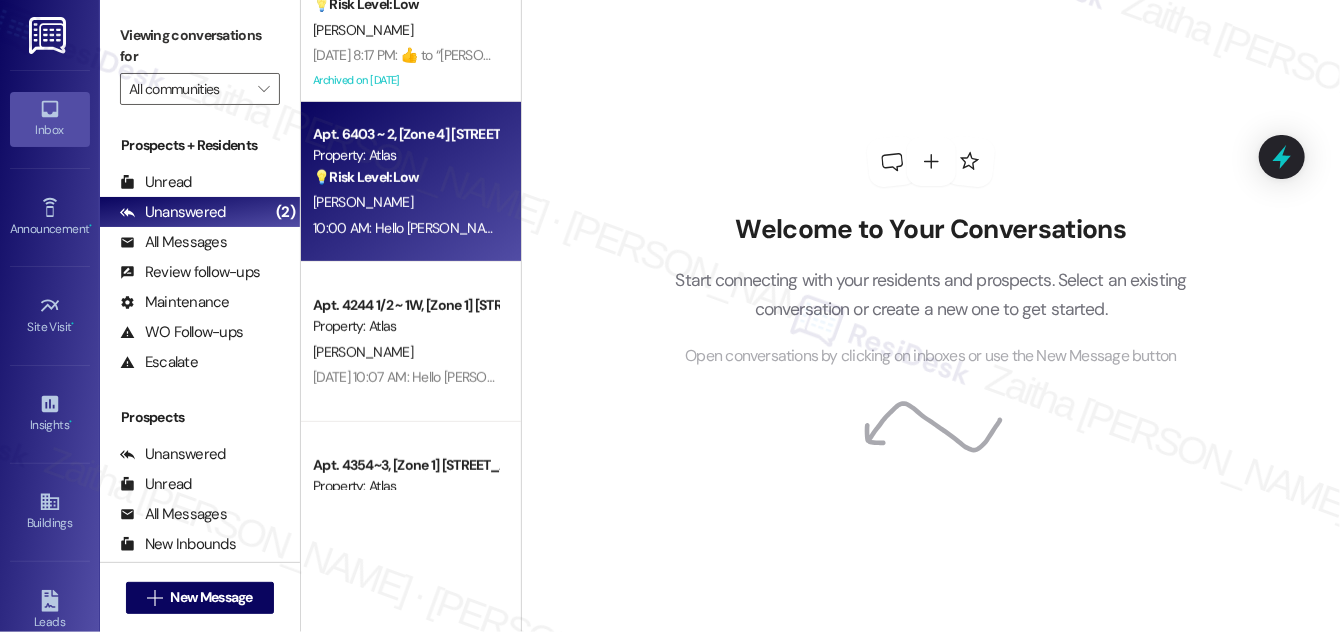 click on "💡  Risk Level:  Low The resident is inquiring about lease options. The agent is already handling the request and has apologized for the delay. This is a non-essential request and falls under customer satisfaction." at bounding box center (405, 177) 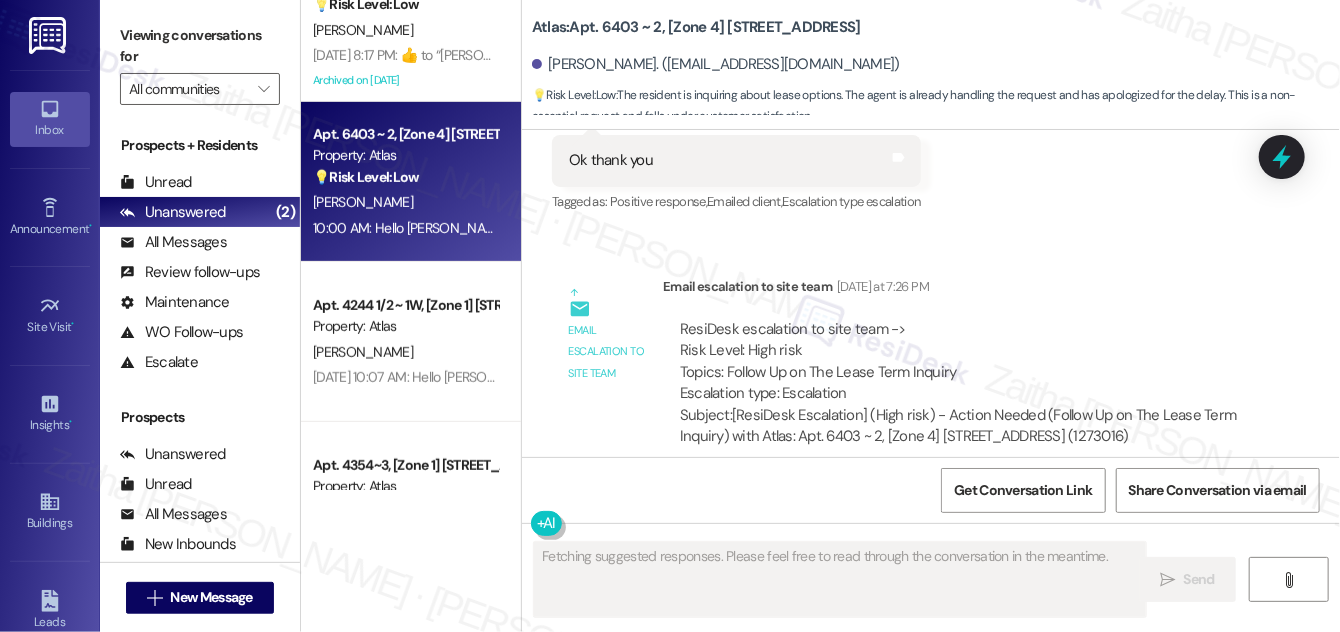 scroll, scrollTop: 36592, scrollLeft: 0, axis: vertical 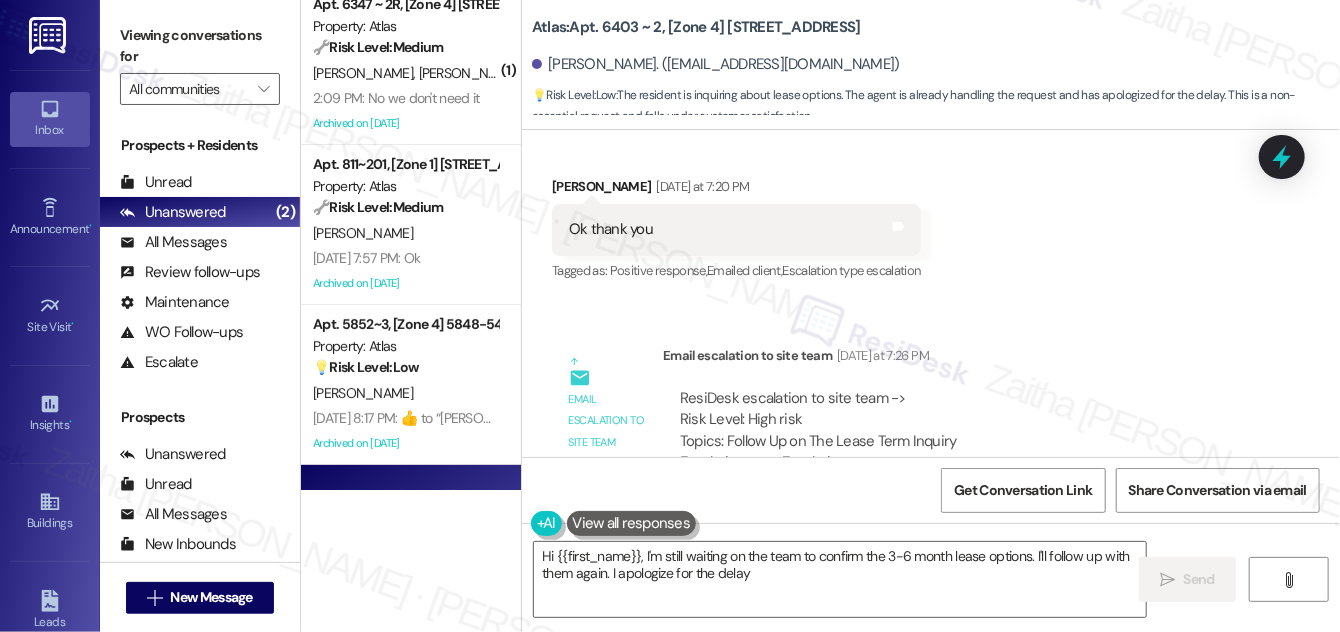 type on "Hi {{first_name}}, I'm still waiting on the team to confirm the 3-6 month lease options. I'll follow up with them again. I apologize for the delay." 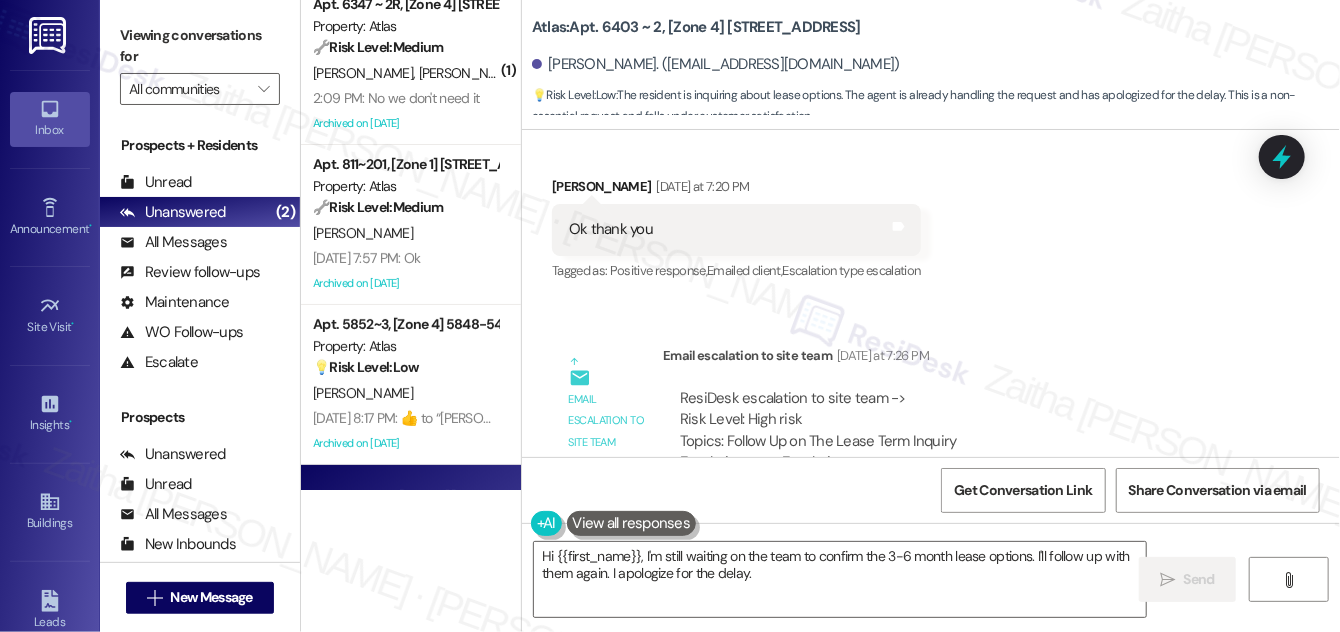 scroll, scrollTop: 0, scrollLeft: 0, axis: both 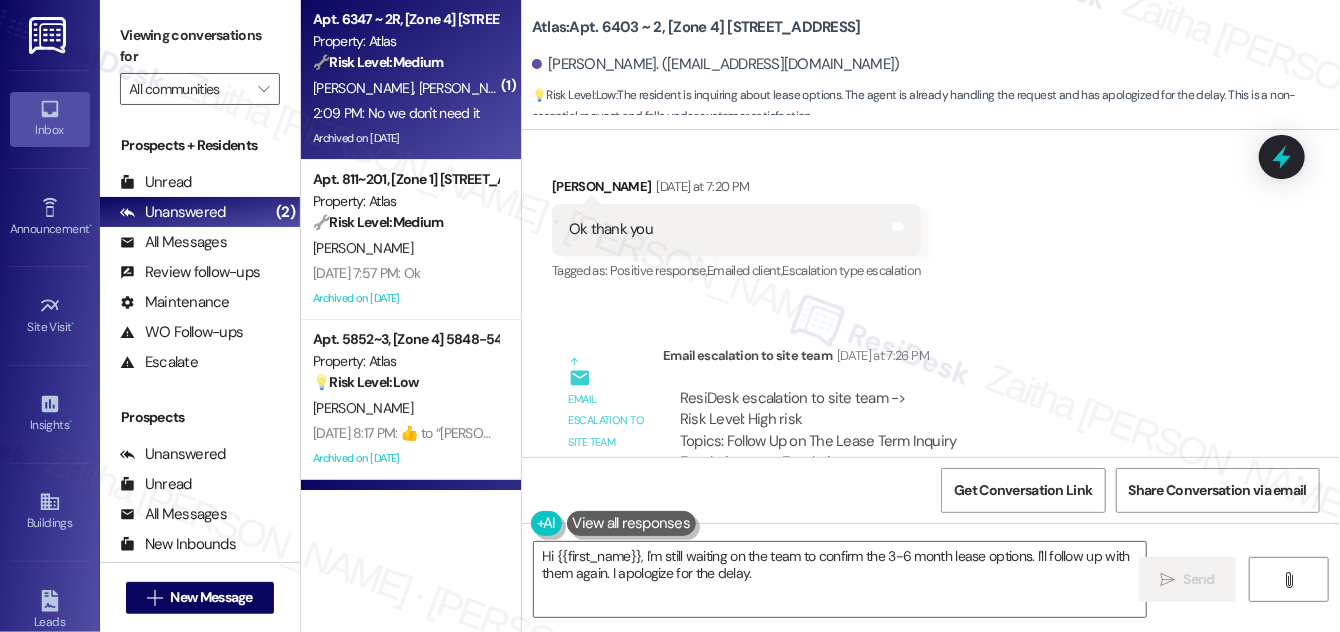 click on "[PERSON_NAME] [PERSON_NAME]" at bounding box center (405, 88) 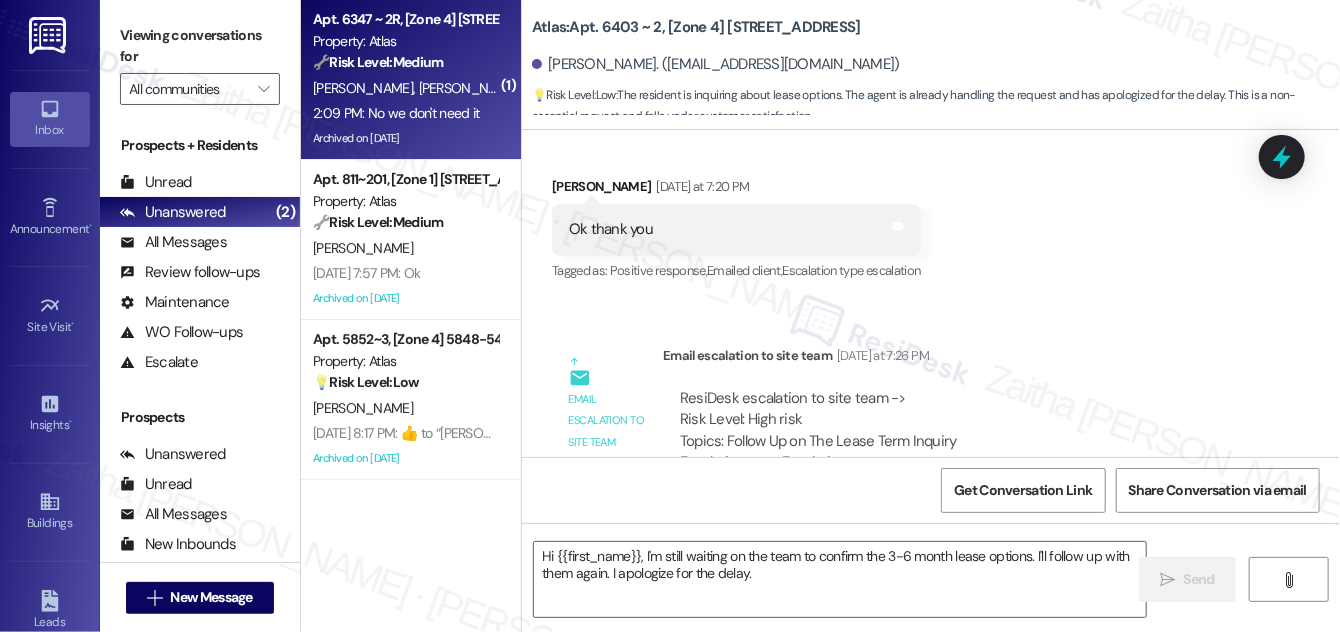type on "Fetching suggested responses. Please feel free to read through the conversation in the meantime." 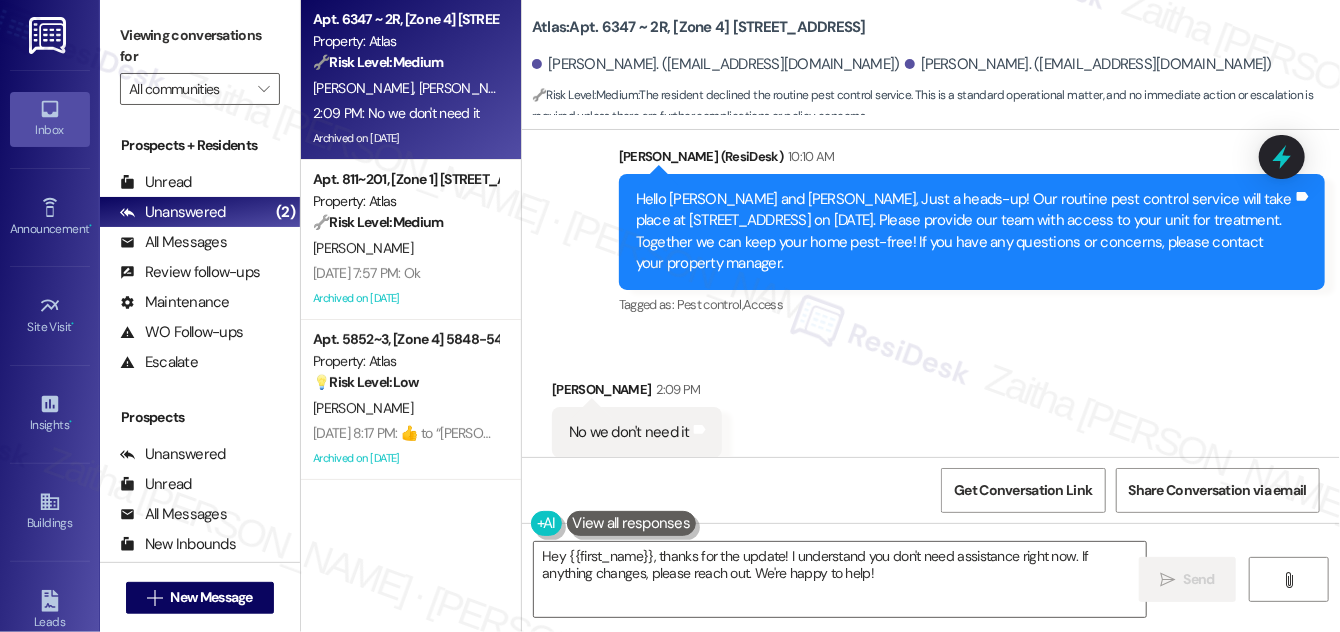 scroll, scrollTop: 10377, scrollLeft: 0, axis: vertical 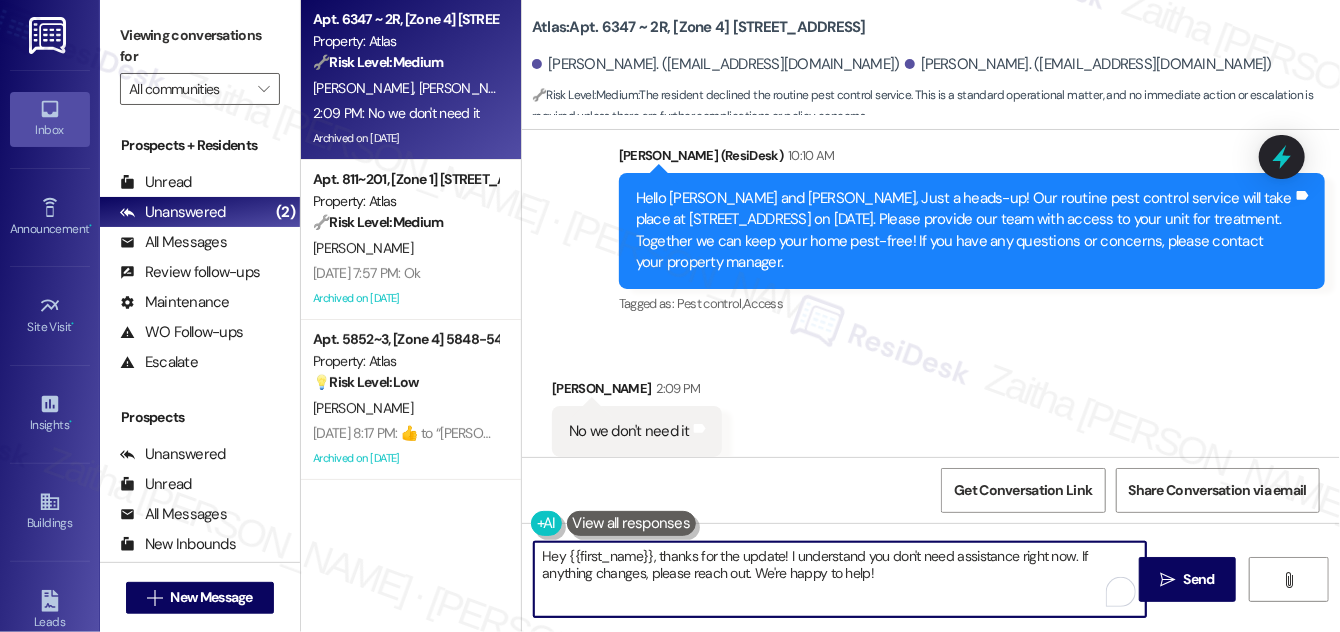 drag, startPoint x: 659, startPoint y: 554, endPoint x: 538, endPoint y: 554, distance: 121 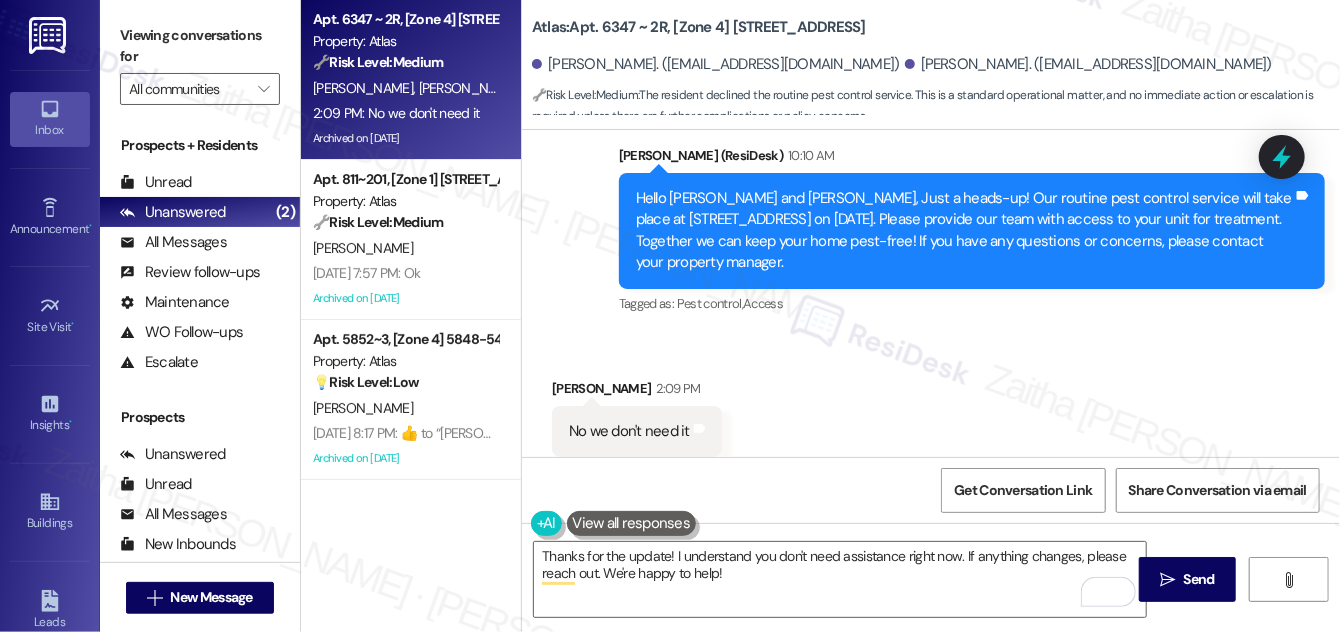 click on "[PERSON_NAME] 2:09 PM" at bounding box center [637, 392] 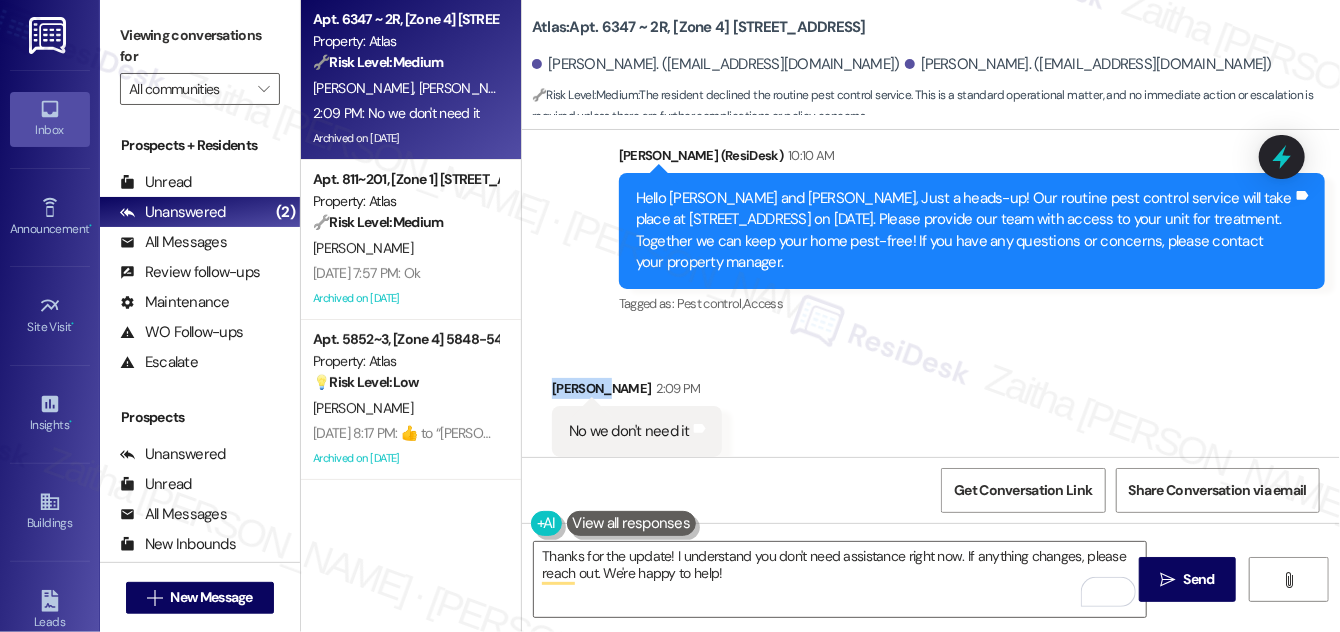 click on "[PERSON_NAME] 2:09 PM" at bounding box center [637, 392] 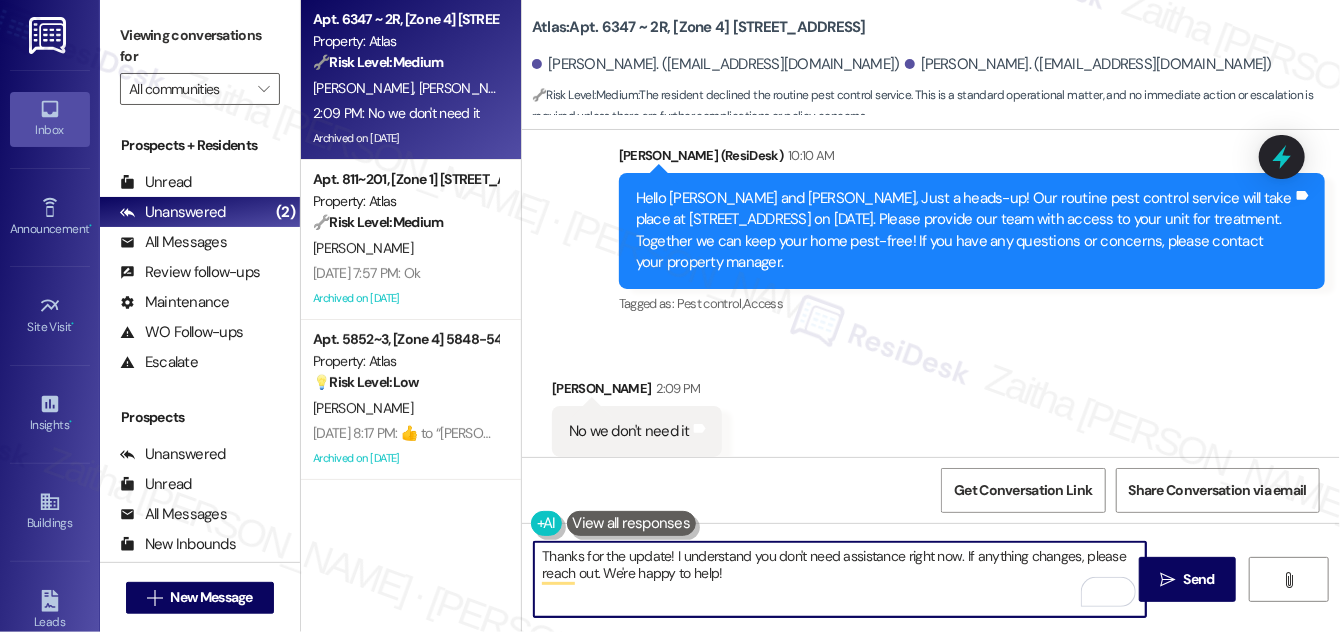 click on "Thanks for the update! I understand you don't need assistance right now. If anything changes, please reach out. We're happy to help!" at bounding box center [840, 579] 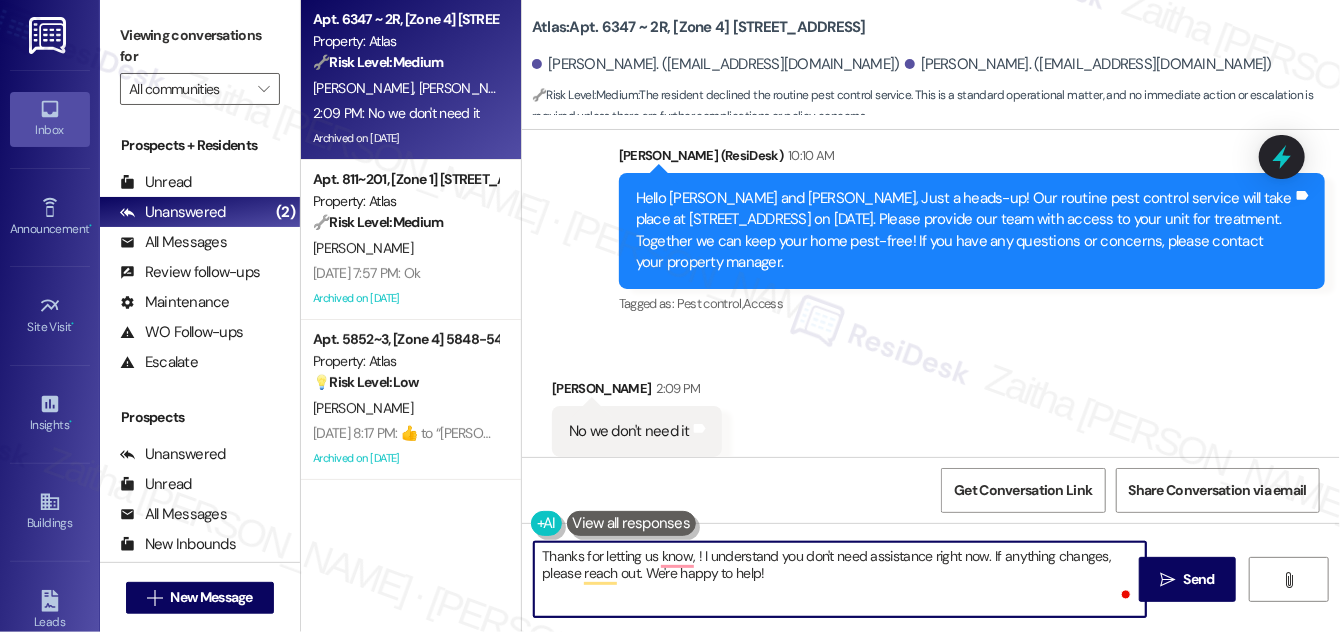 paste on "[DEMOGRAPHIC_DATA]" 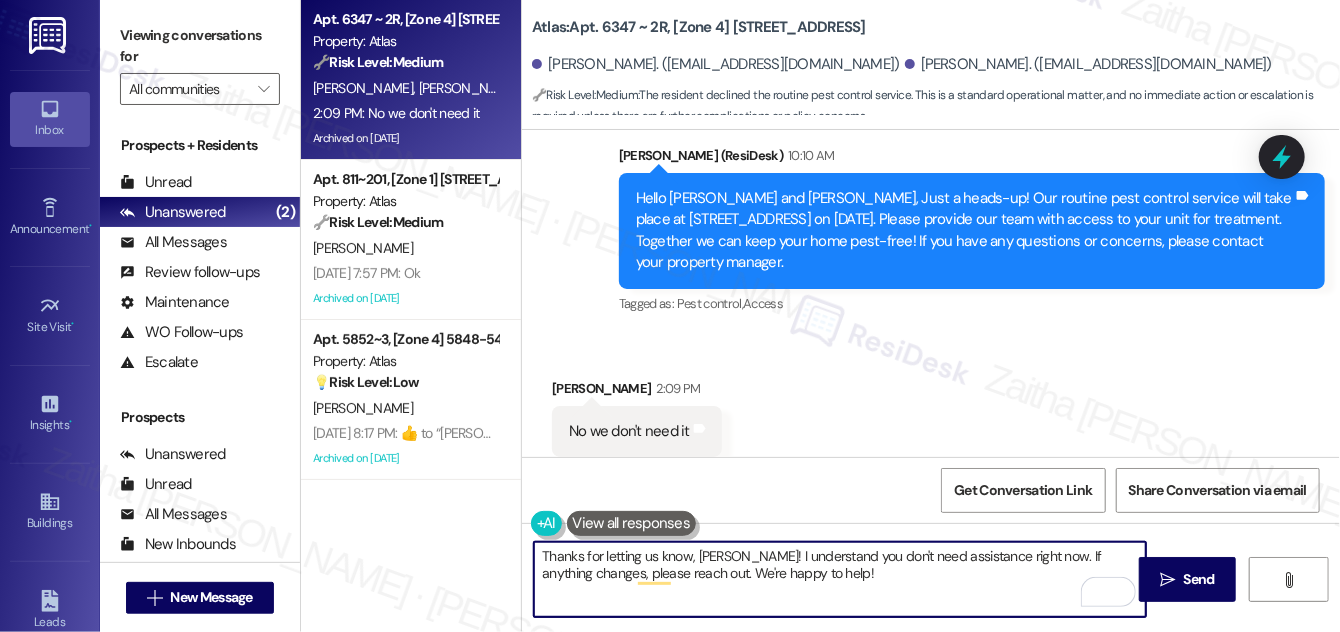 click on "Thanks for letting us know, [PERSON_NAME]! I understand you don't need assistance right now. If anything changes, please reach out. We're happy to help!" at bounding box center (840, 579) 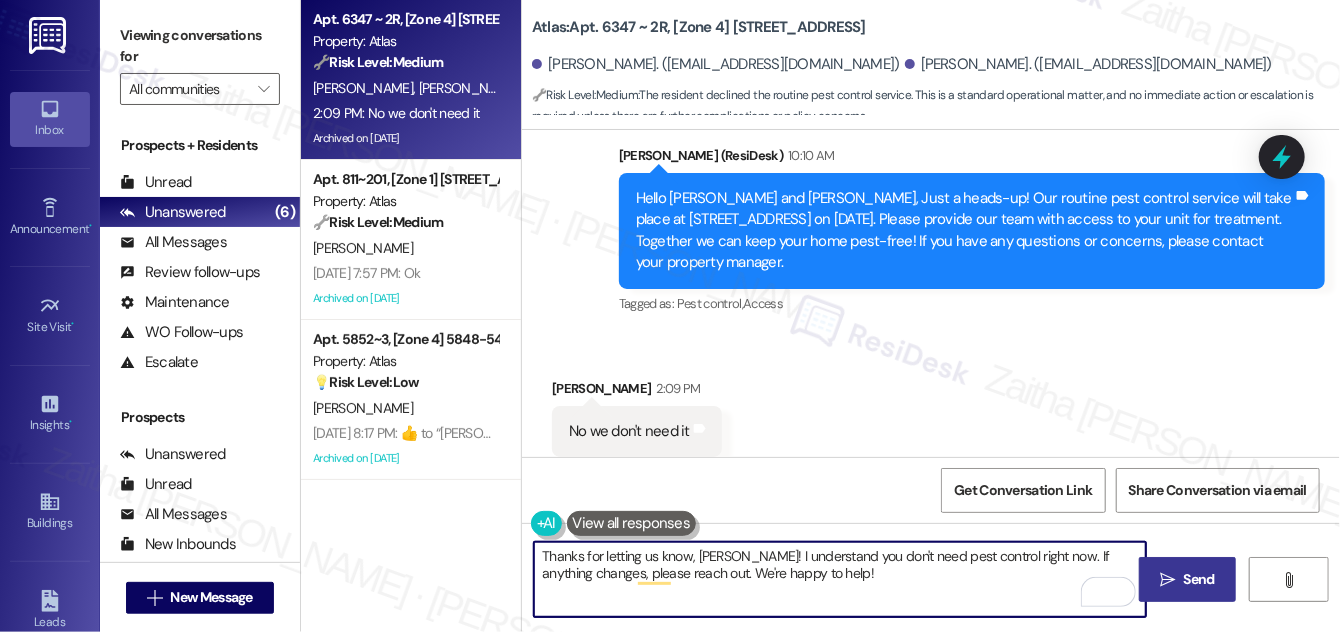 type on "Thanks for letting us know, [PERSON_NAME]! I understand you don't need pest control right now. If anything changes, please reach out. We're happy to help!" 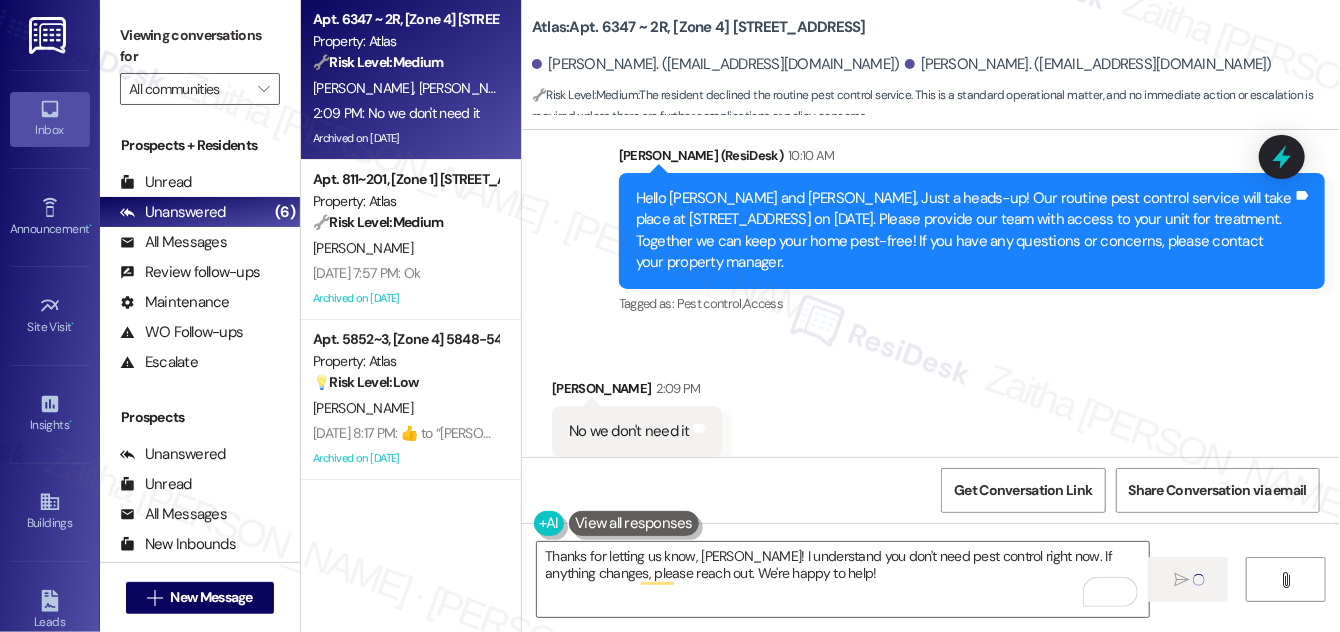type 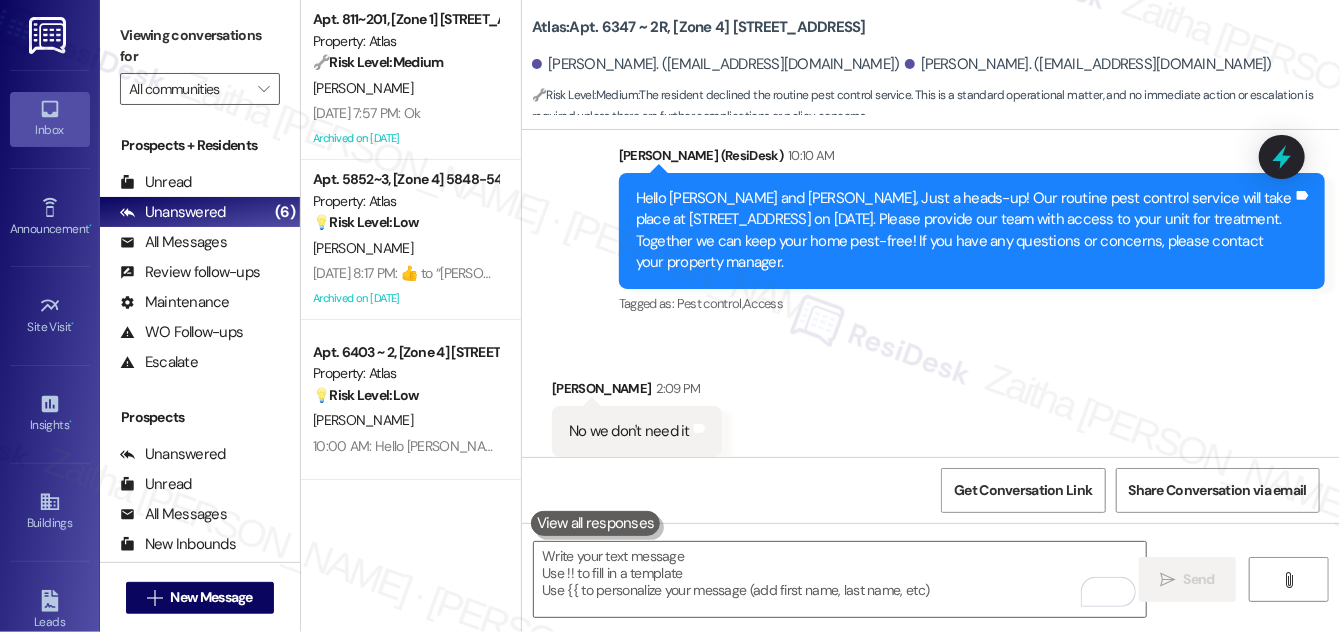 scroll, scrollTop: 10376, scrollLeft: 0, axis: vertical 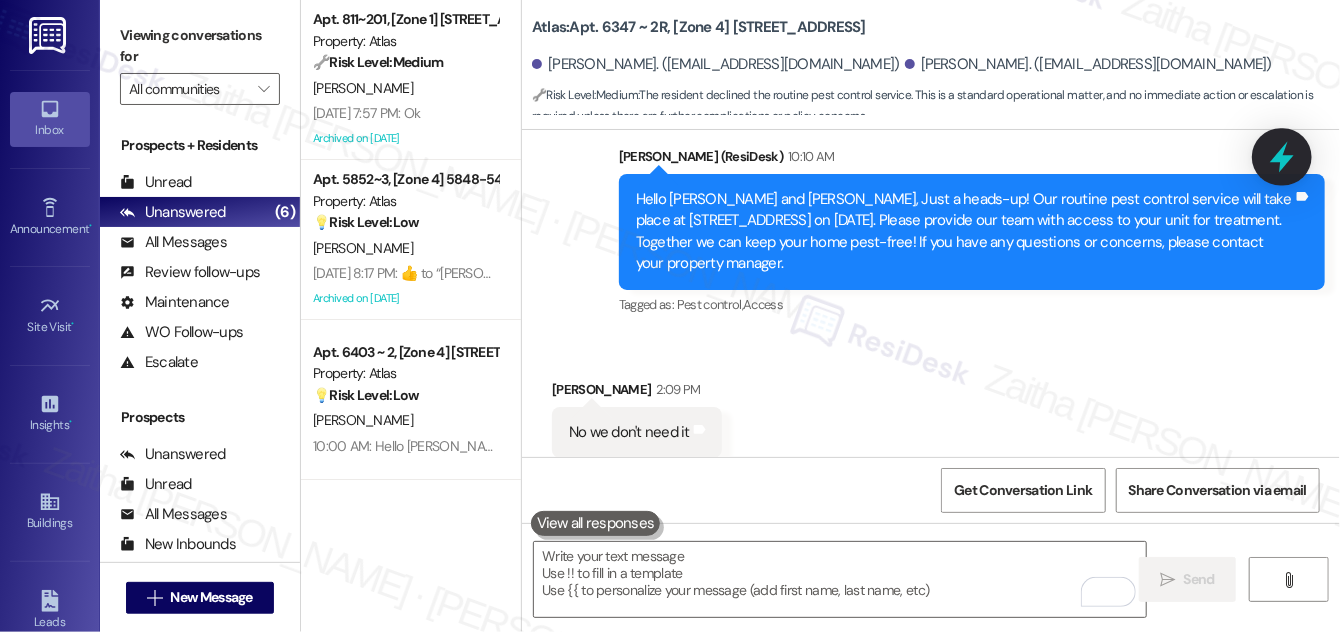 click 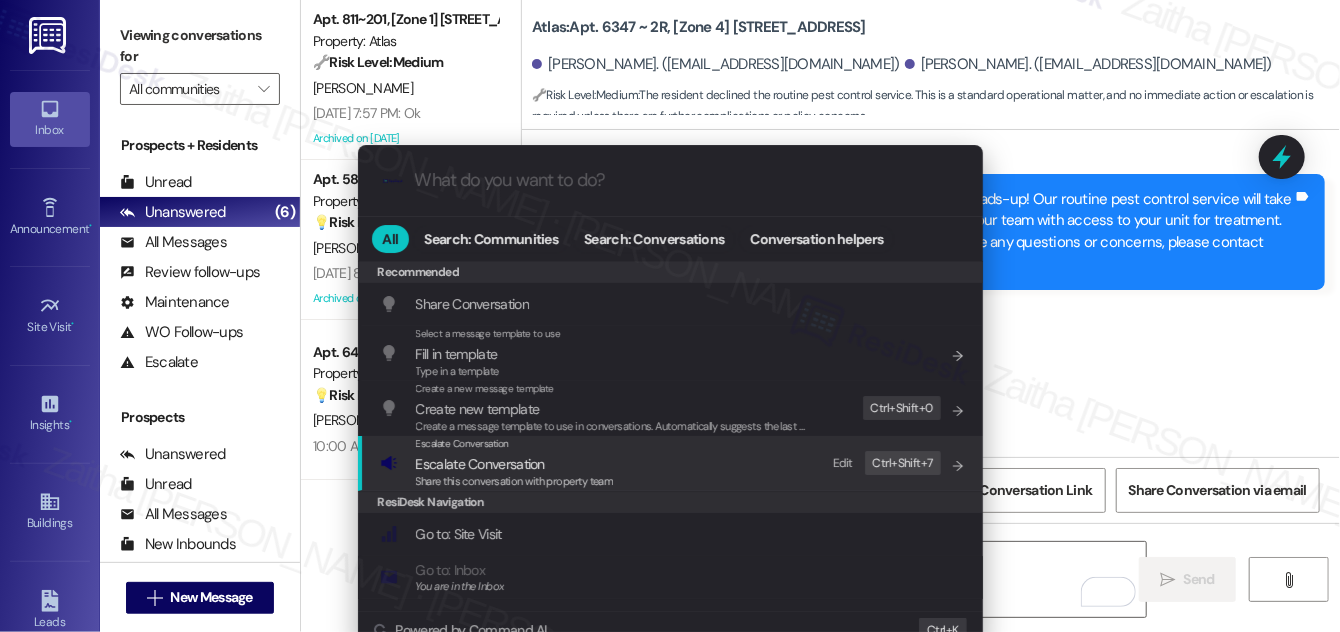 click on "Escalate Conversation" at bounding box center (480, 464) 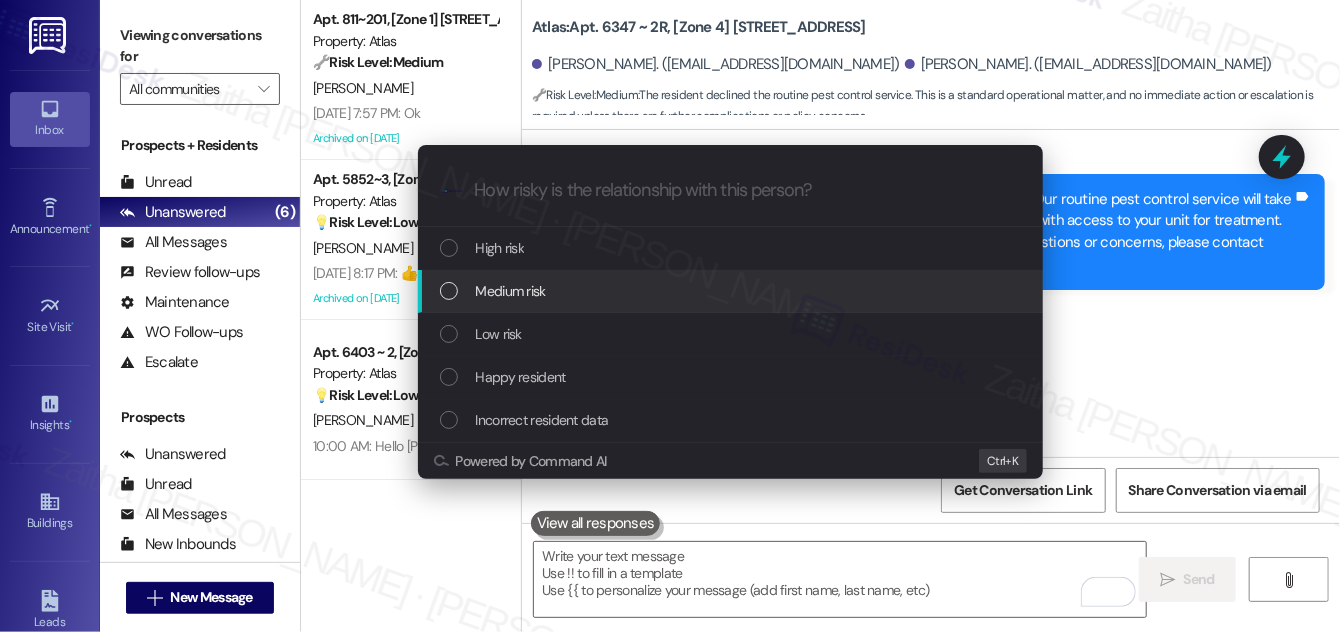 click on "Medium risk" at bounding box center (511, 291) 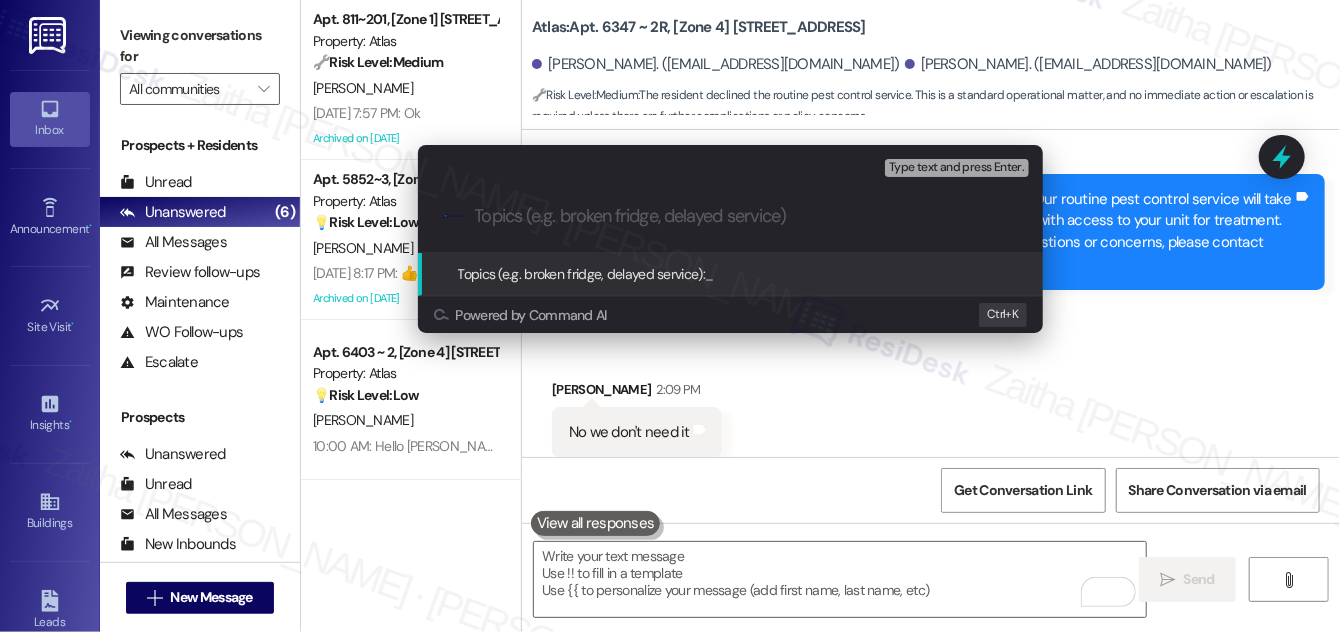 paste on "Med-Pest Control Routine Service- Permission" 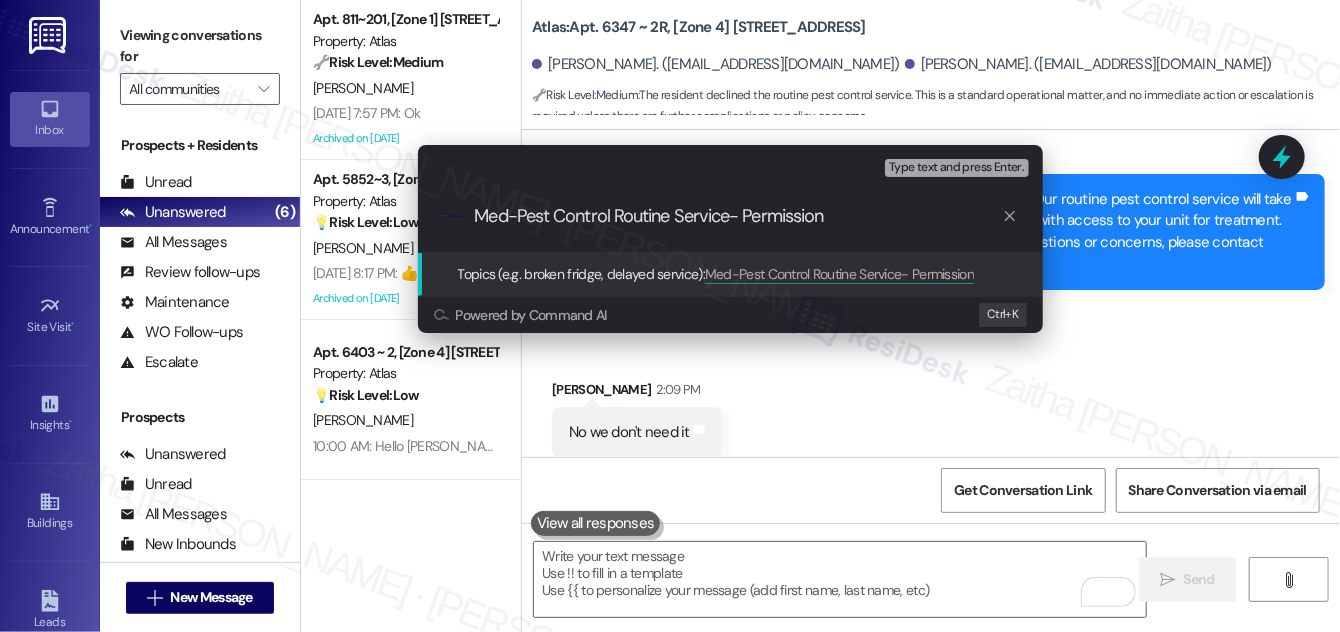 click on "Med-Pest Control Routine Service- Permission" at bounding box center [738, 216] 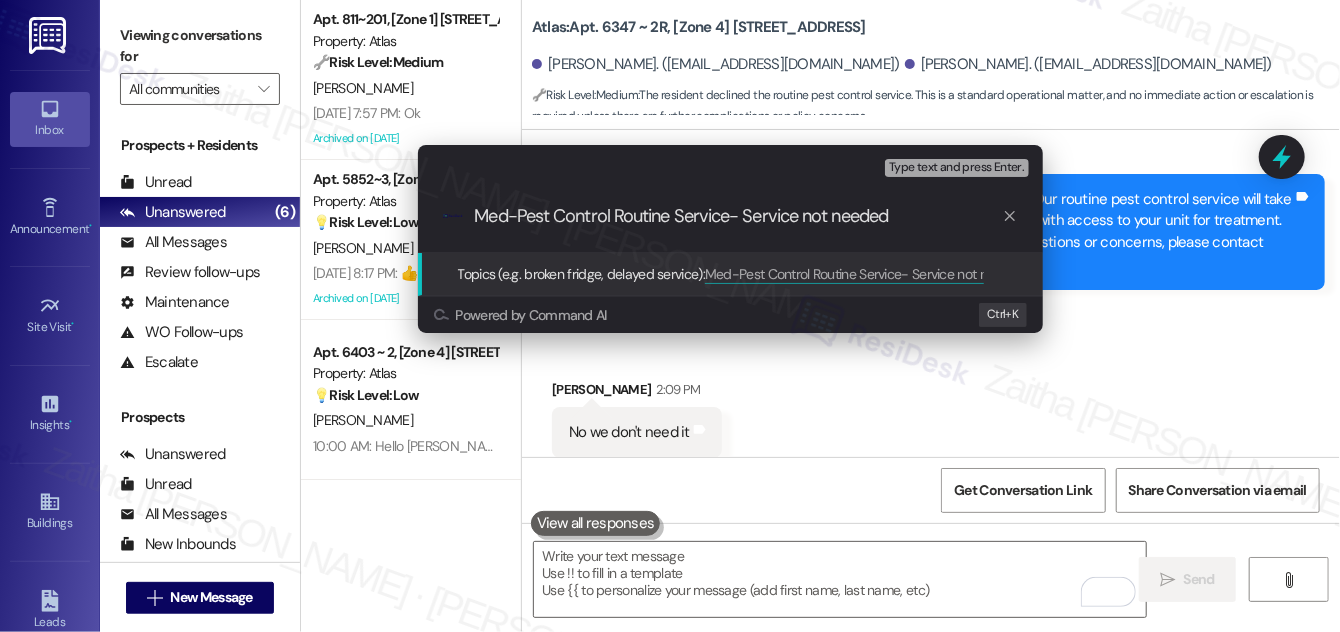 scroll, scrollTop: 1, scrollLeft: 0, axis: vertical 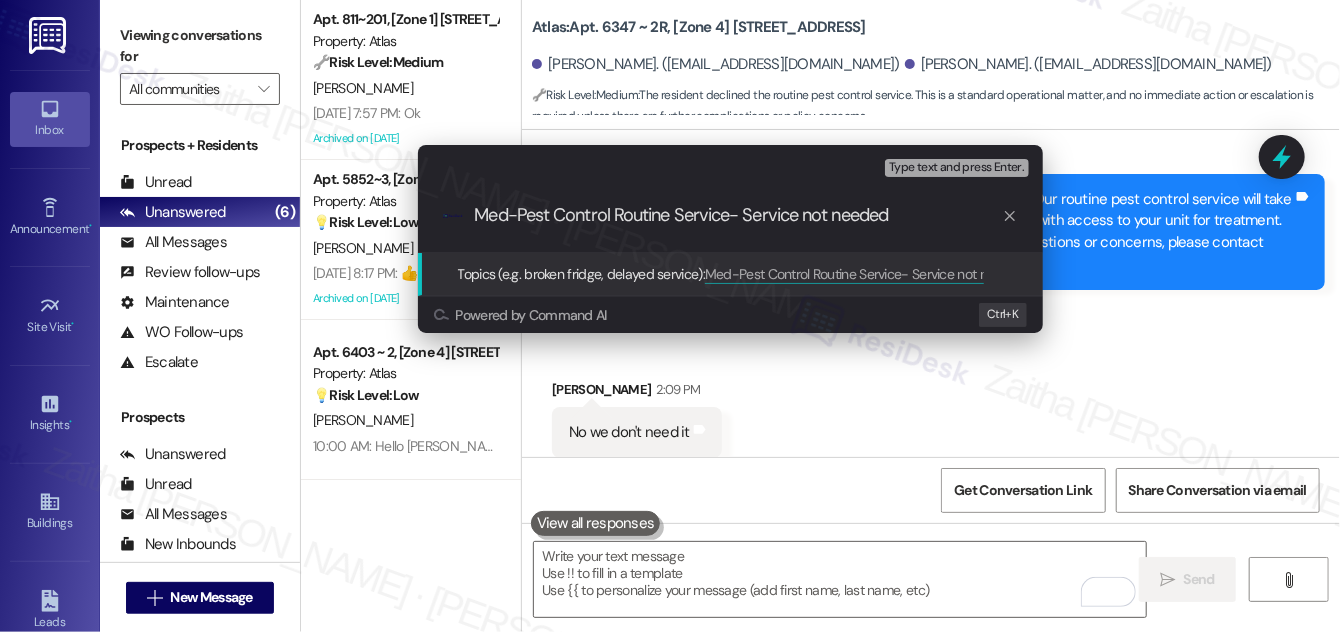 drag, startPoint x: 517, startPoint y: 213, endPoint x: 469, endPoint y: 222, distance: 48.83646 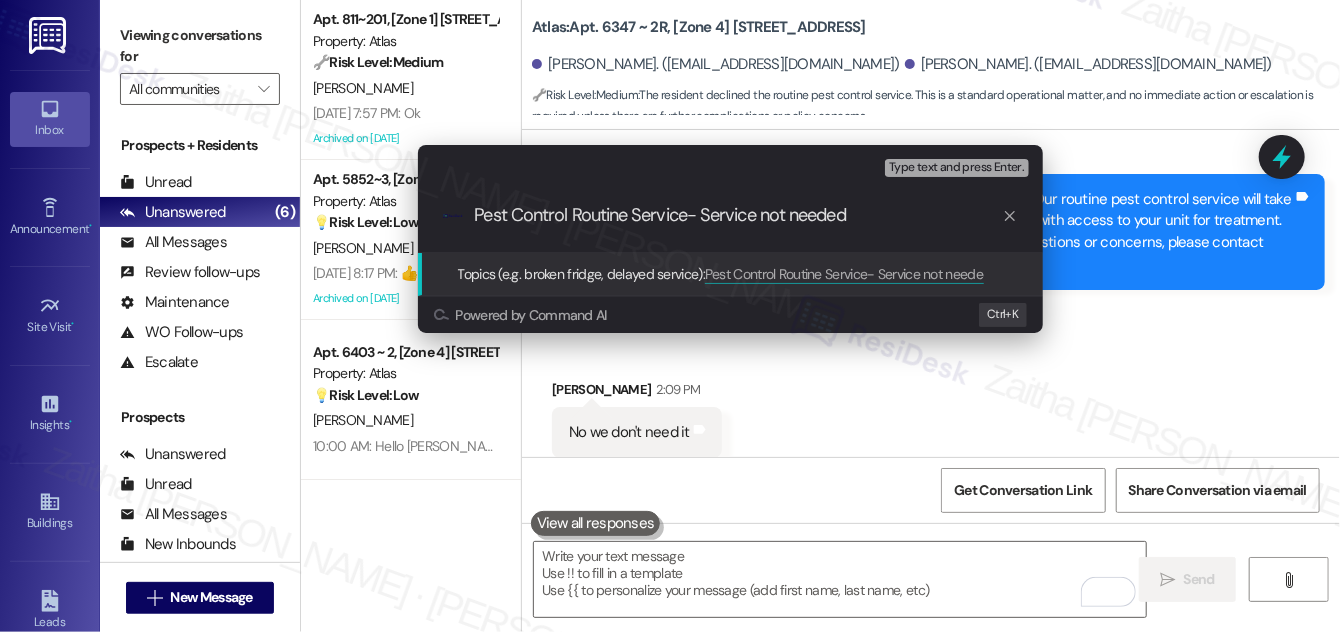 type 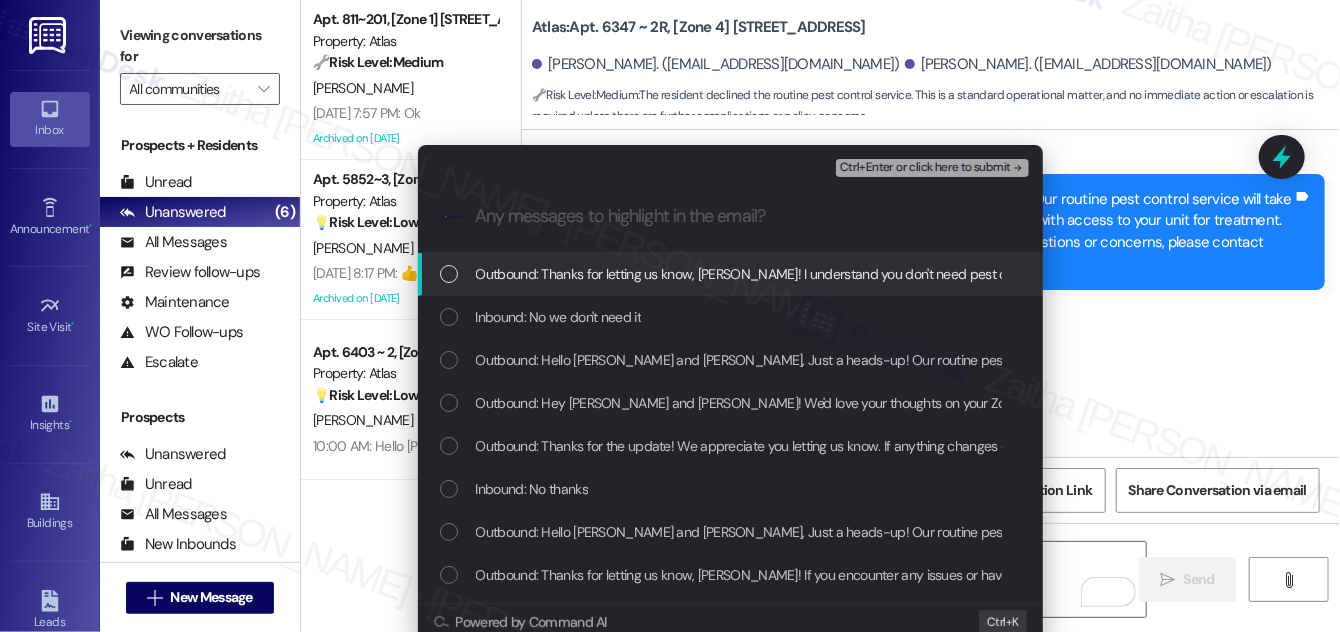 scroll, scrollTop: 0, scrollLeft: 0, axis: both 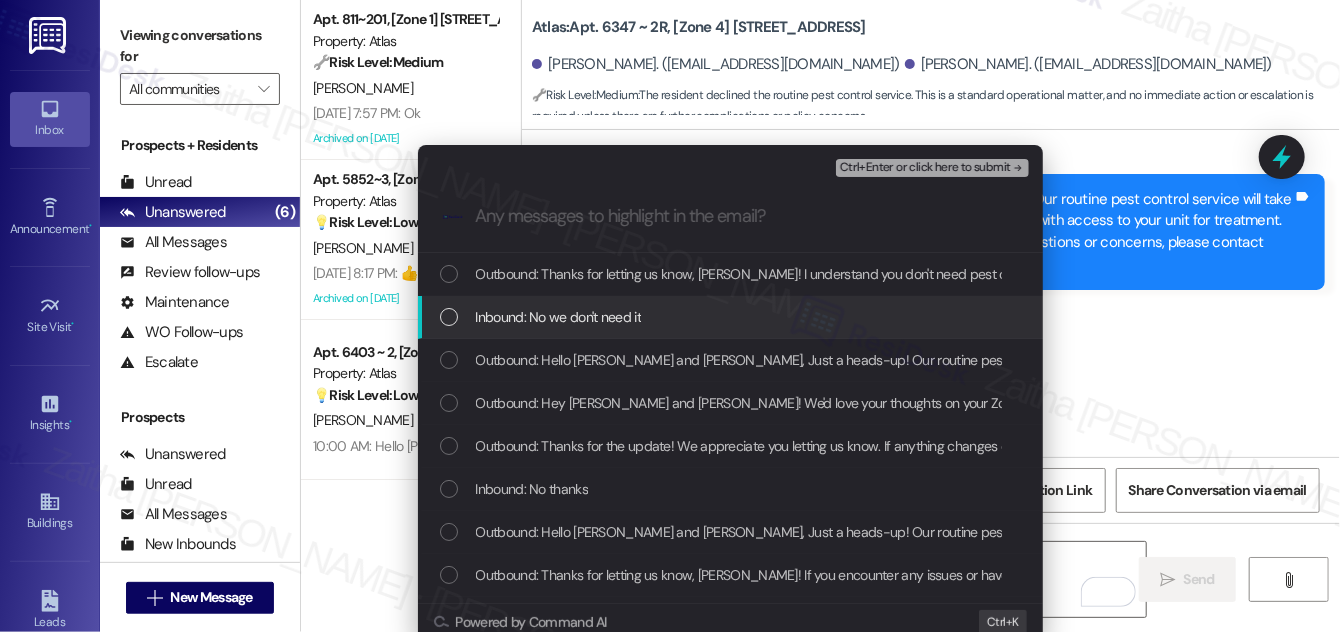 click at bounding box center (449, 317) 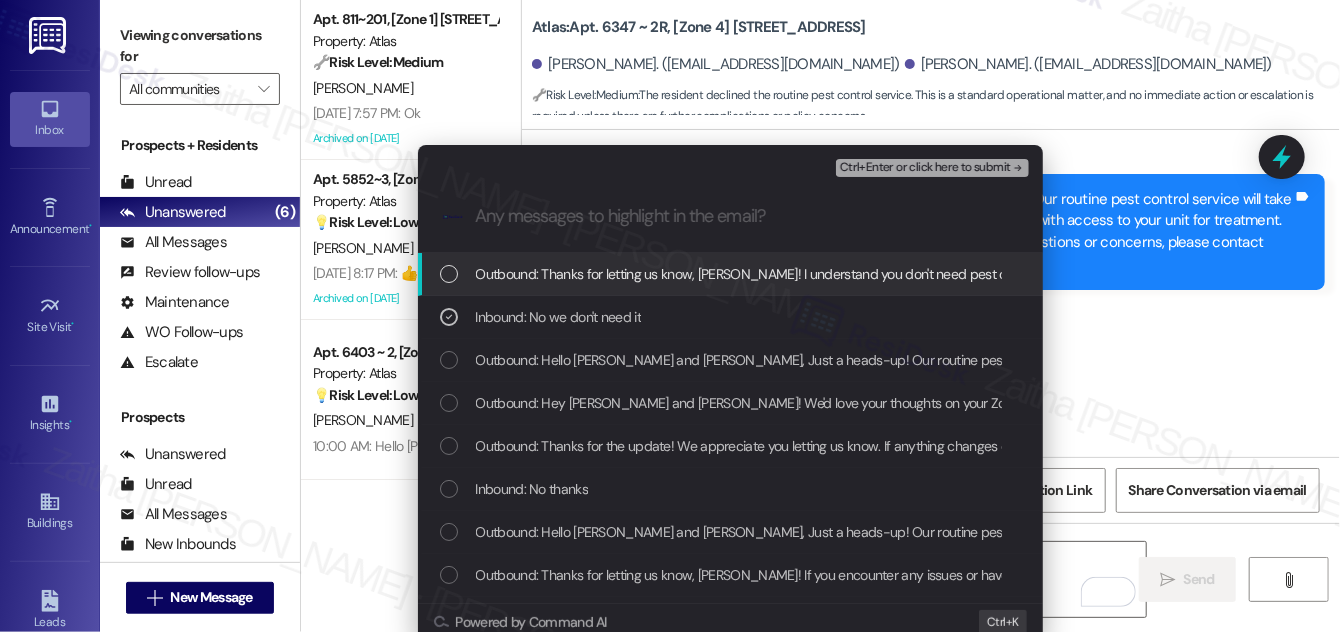 click on "Ctrl+Enter or click here to submit" at bounding box center [925, 168] 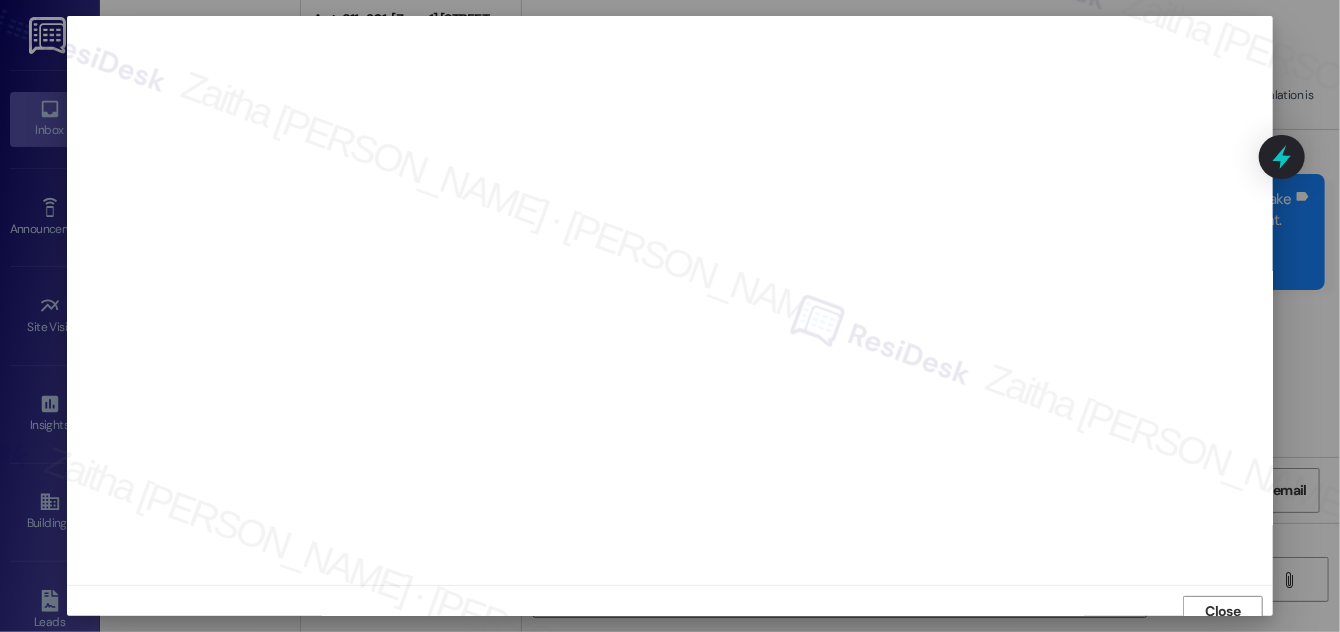 scroll, scrollTop: 11, scrollLeft: 0, axis: vertical 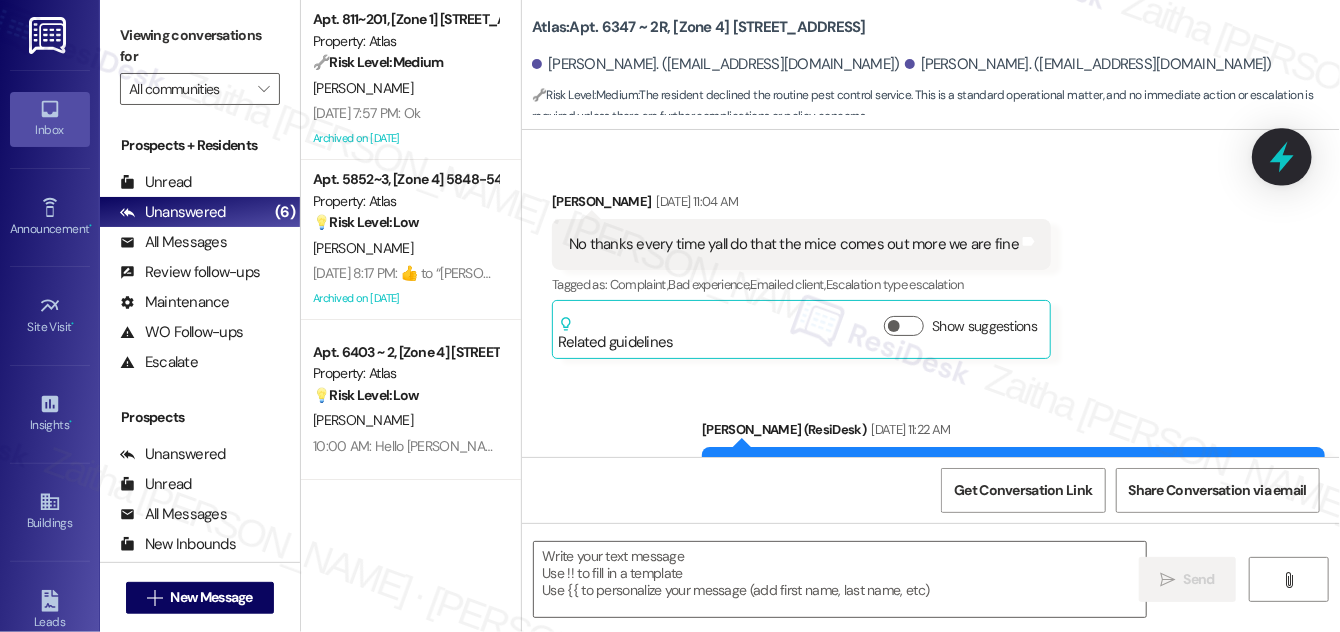 click 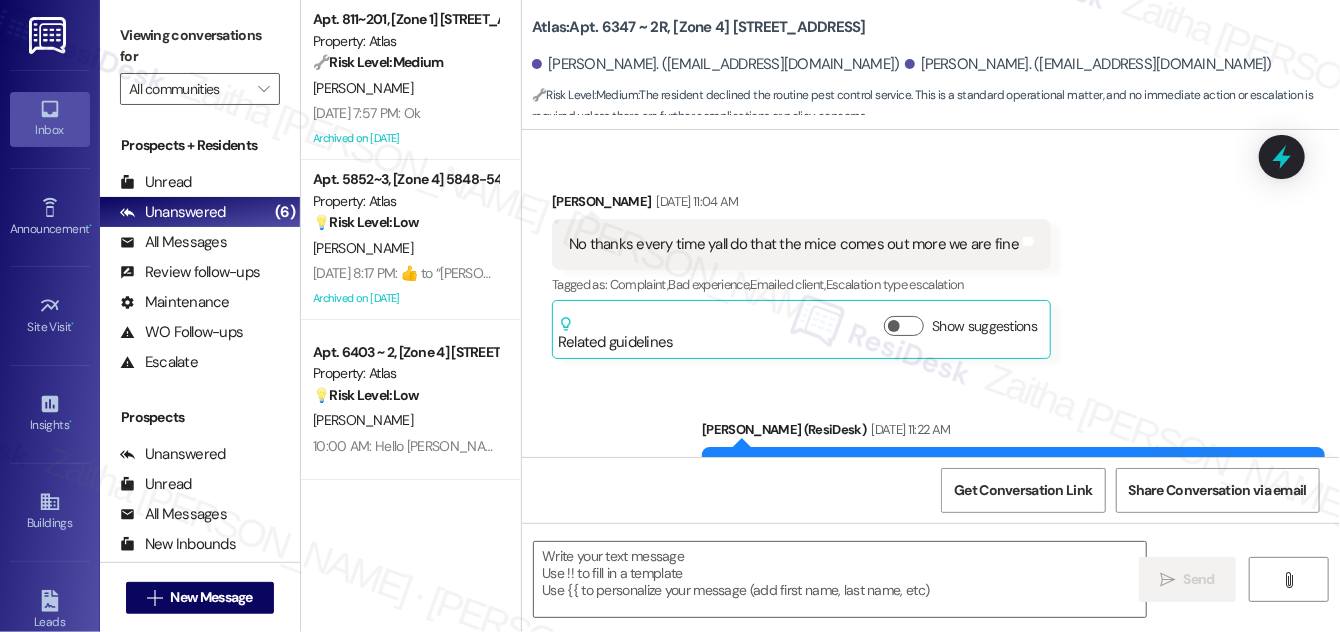 type on "Fetching suggested responses. Please feel free to read through the conversation in the meantime." 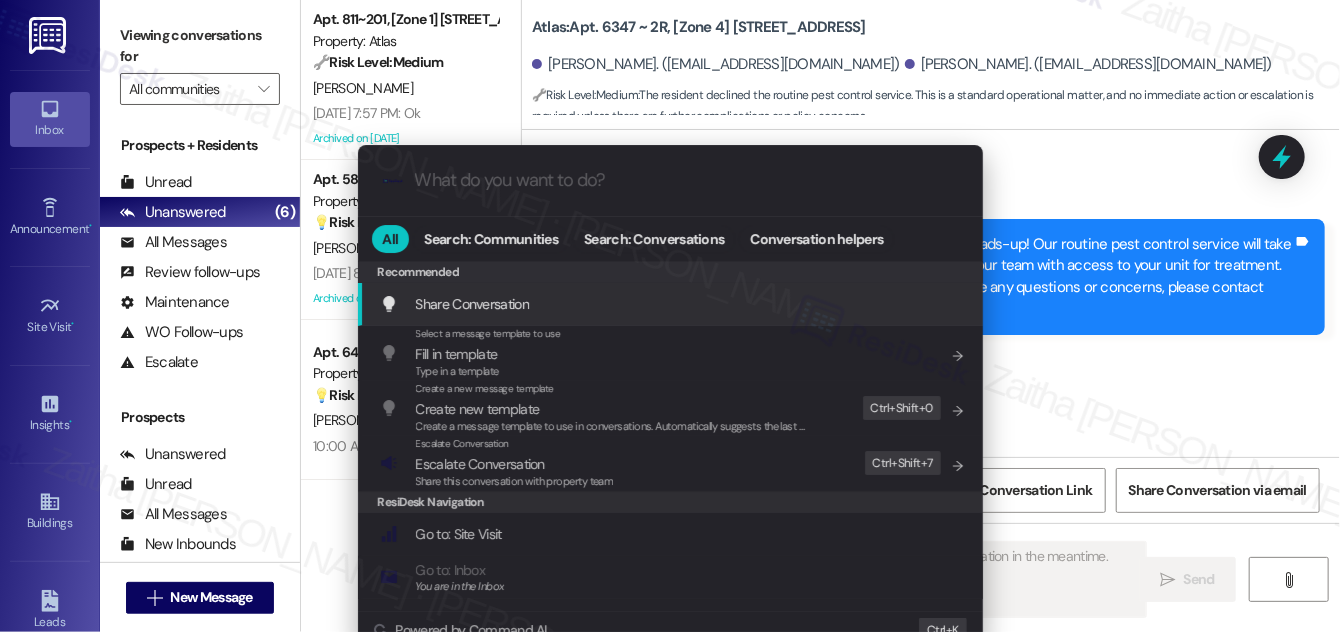 scroll, scrollTop: 10376, scrollLeft: 0, axis: vertical 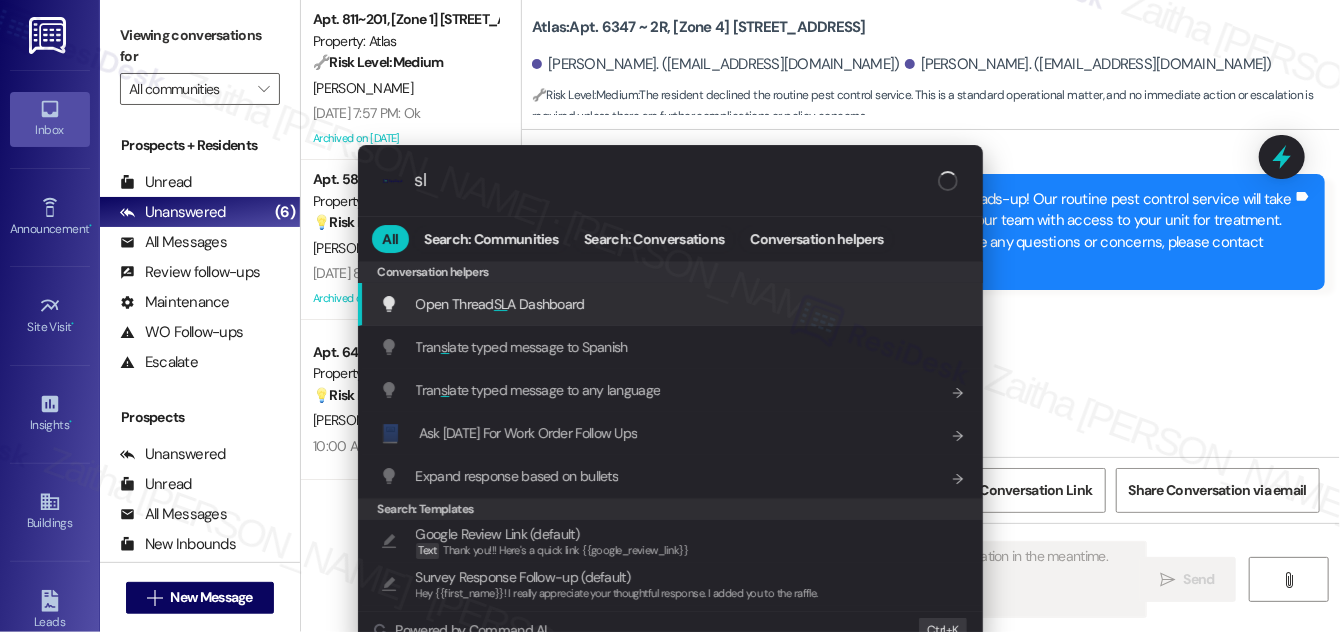 type on "sla" 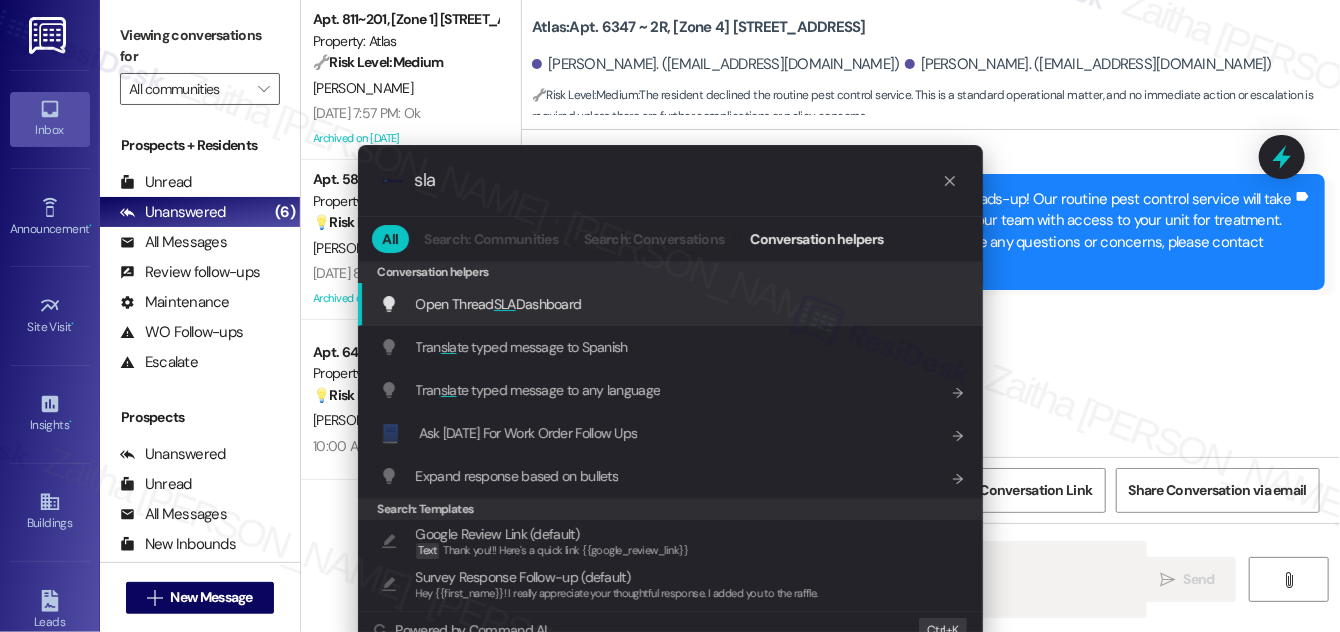 type on "Hey {{first_name}}" 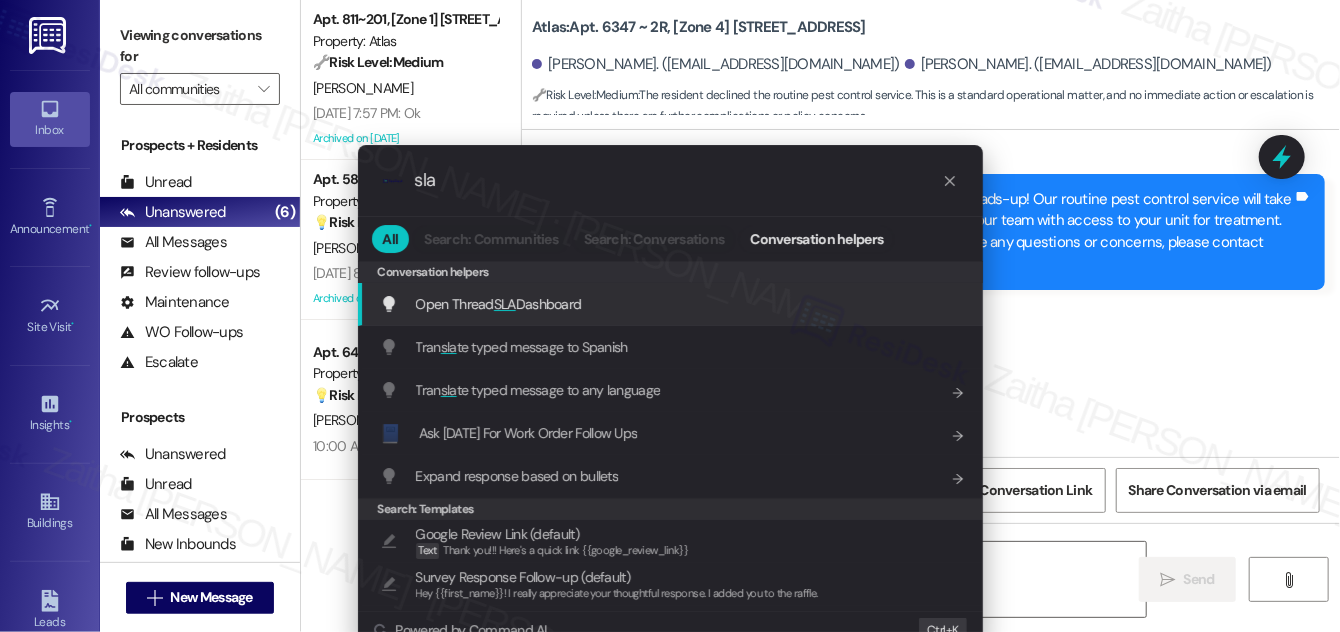 click on "SLA" at bounding box center (505, 304) 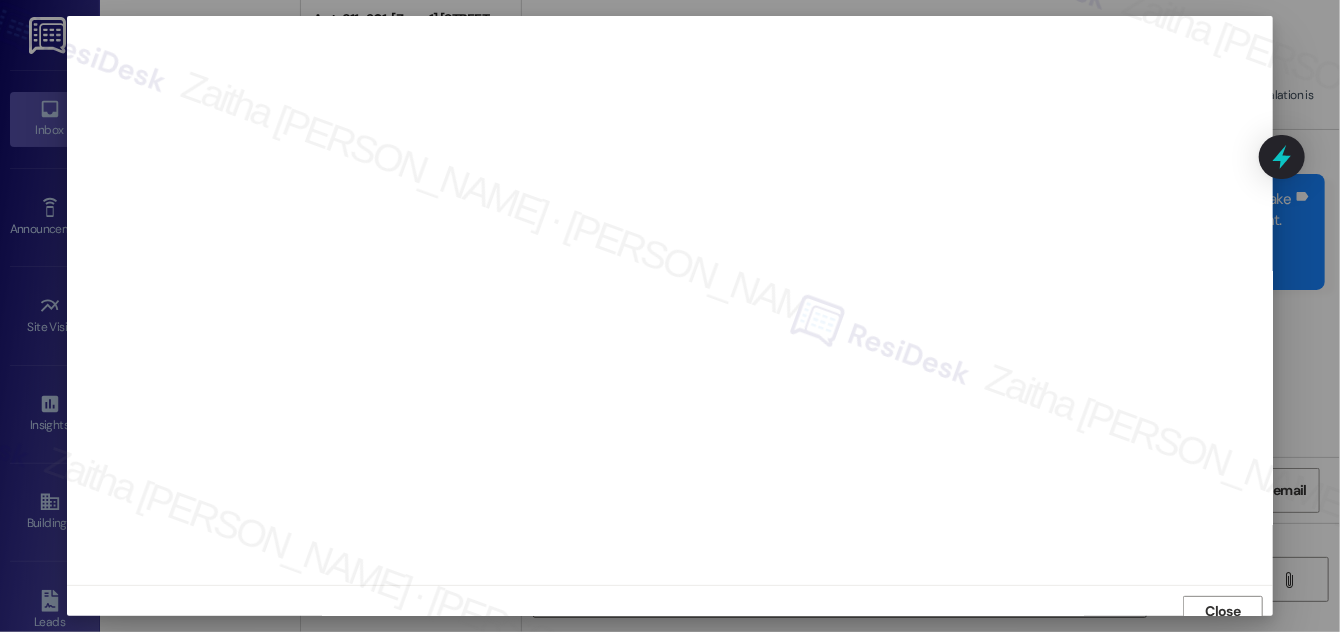 scroll, scrollTop: 11, scrollLeft: 0, axis: vertical 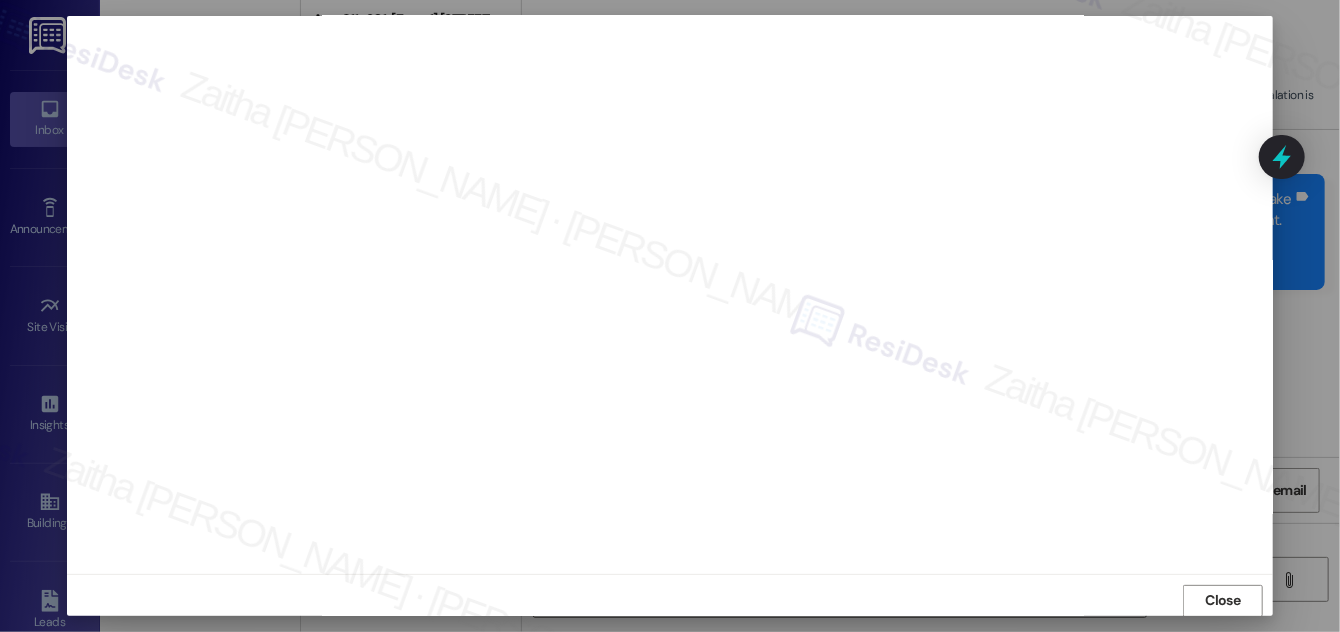 type on "Hey {{first_name}}, thanks for the update! I understand you don't need pest control at the moment. If anything changes, or if you have any other concerns, please reach out. We're always here to help!" 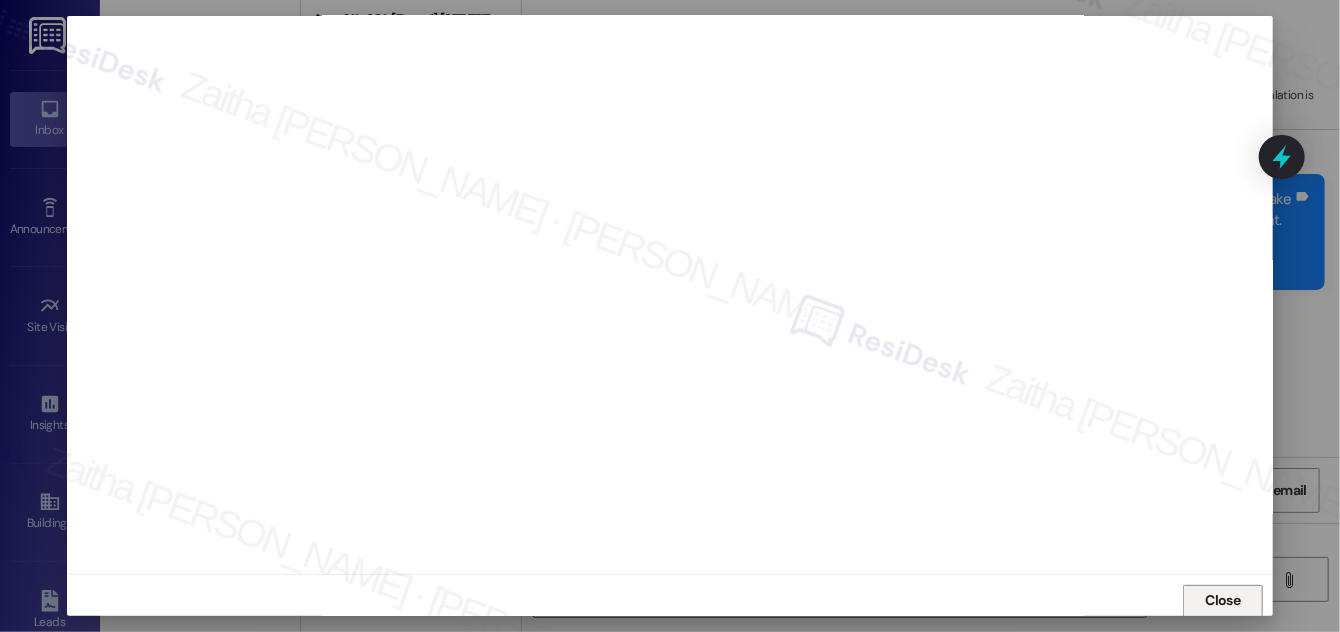 click on "Close" at bounding box center (1223, 600) 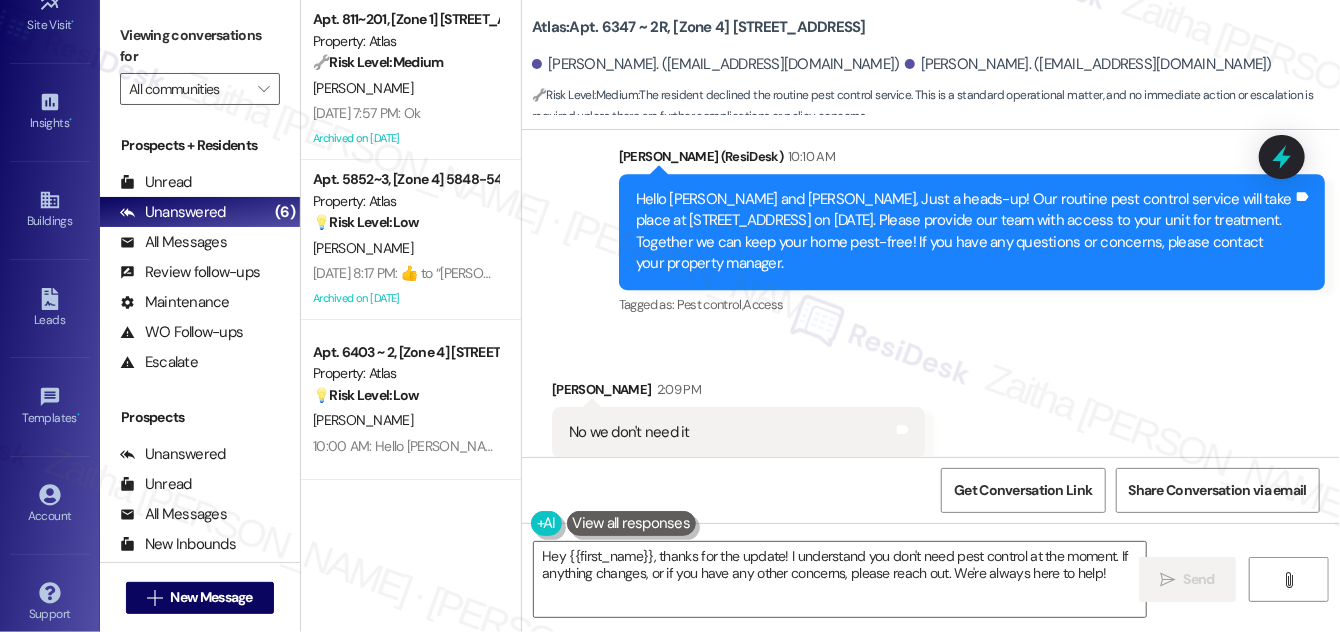 scroll, scrollTop: 314, scrollLeft: 0, axis: vertical 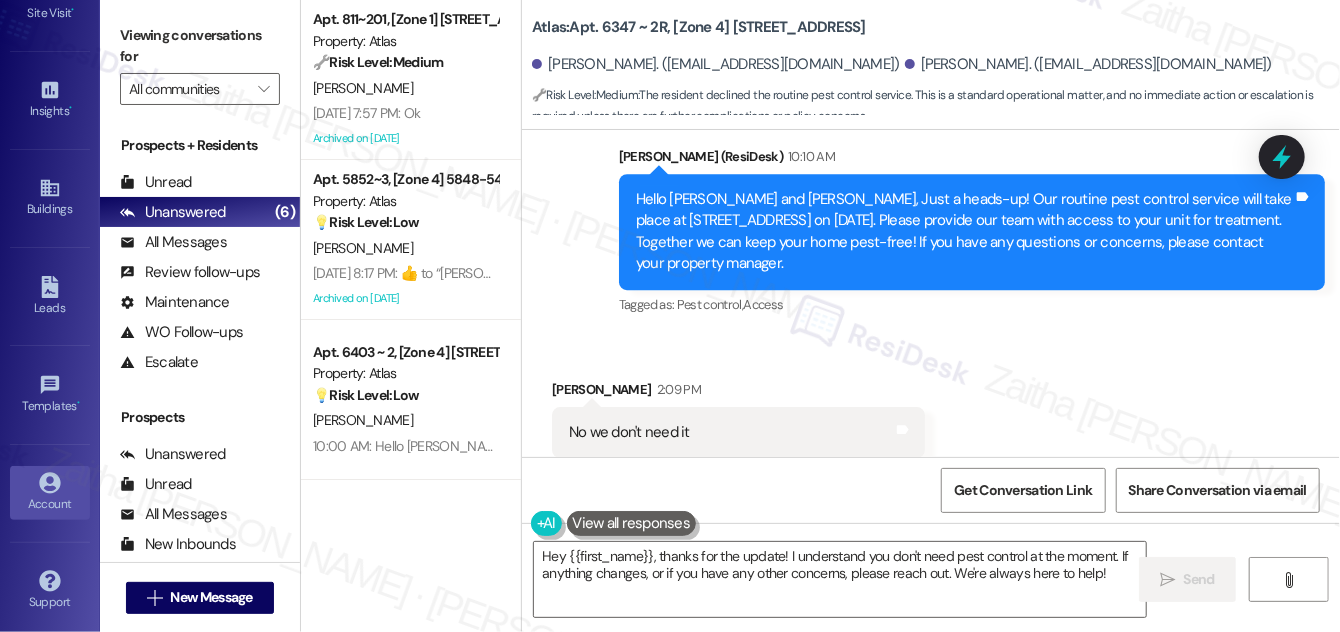 click on "Account" at bounding box center [50, 504] 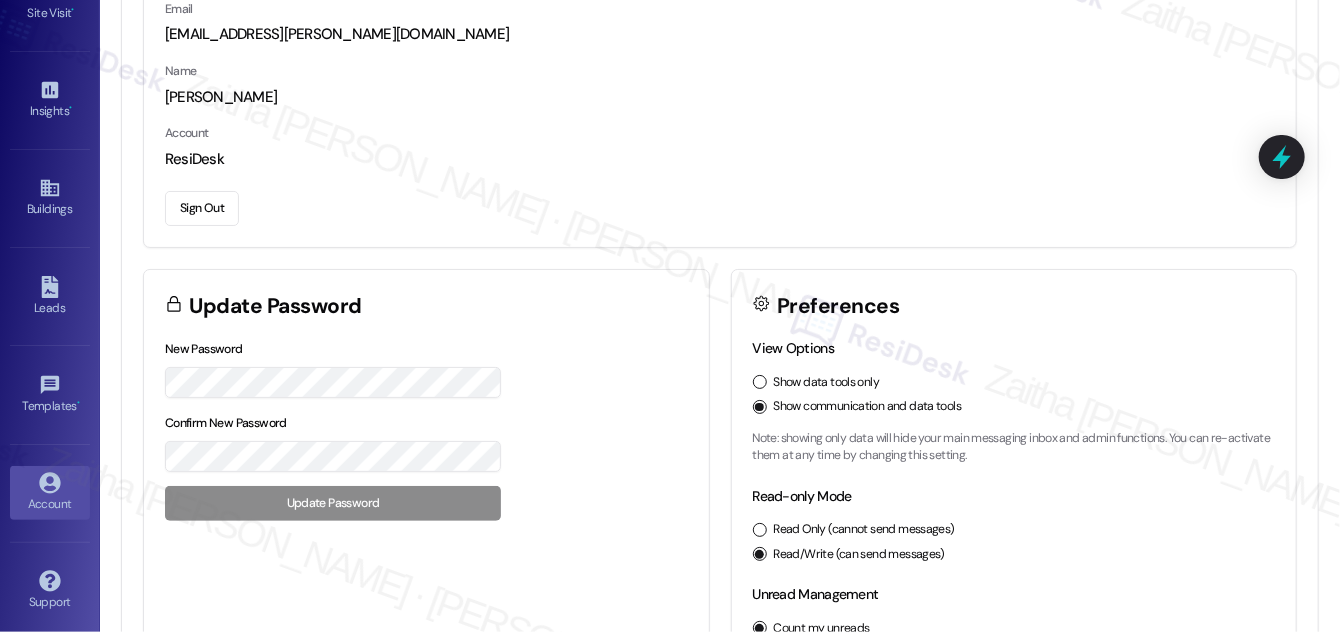 scroll, scrollTop: 78, scrollLeft: 0, axis: vertical 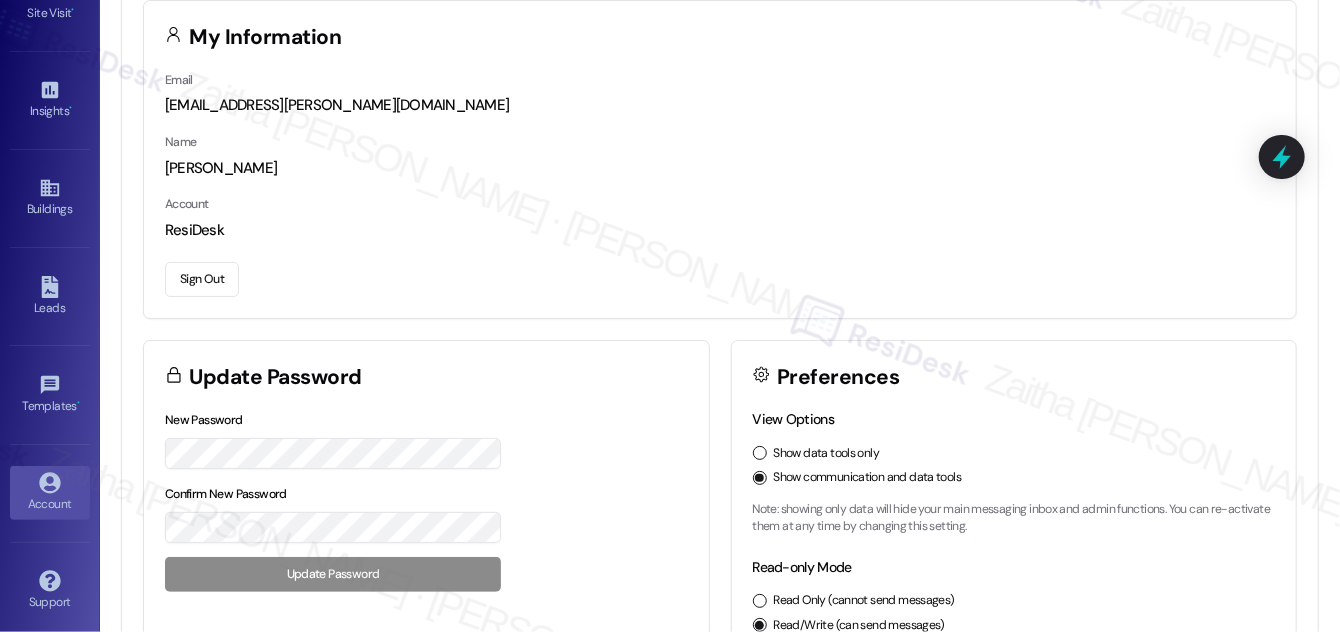 click on "Sign Out" at bounding box center [202, 279] 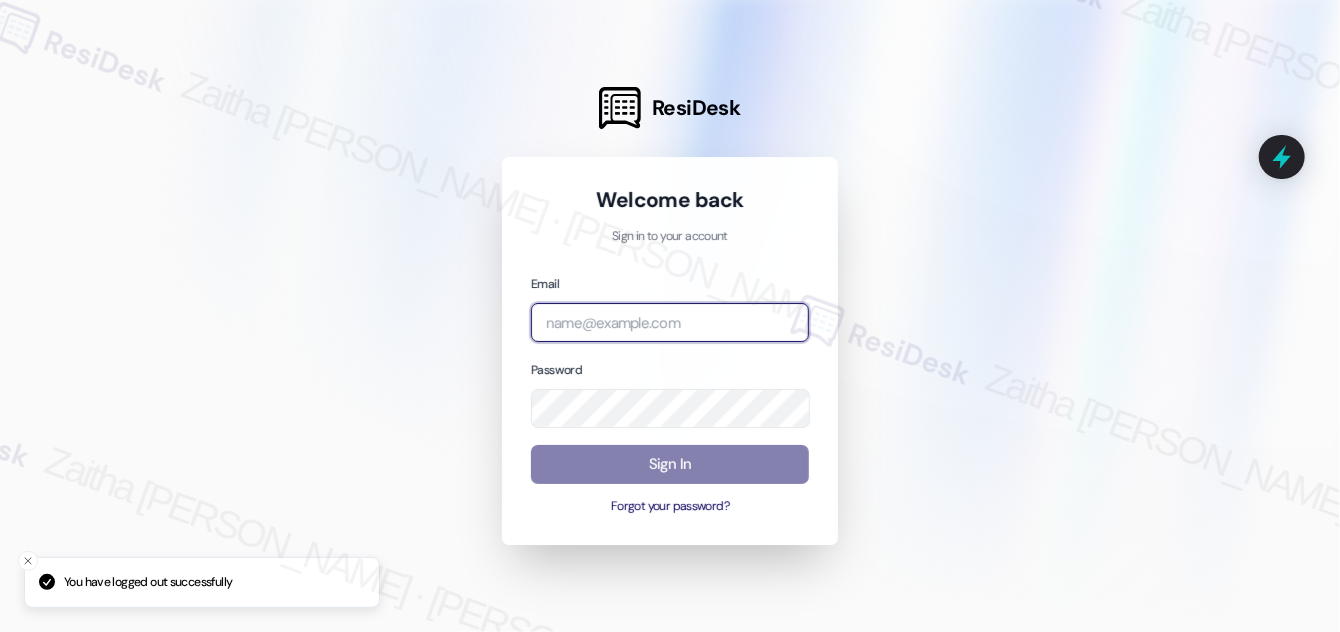 click at bounding box center [670, 322] 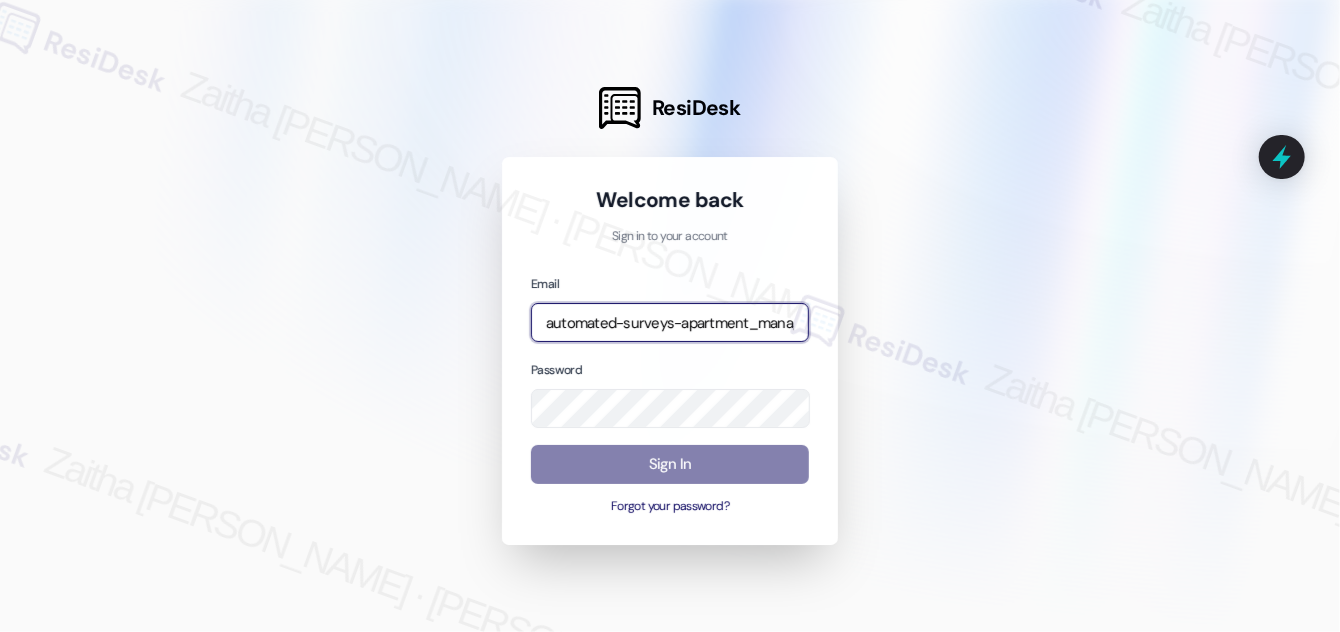 type on "automated-surveys-apartment_management_pros-zaitha.mae.[PERSON_NAME]@apartment_management_[DOMAIN_NAME]" 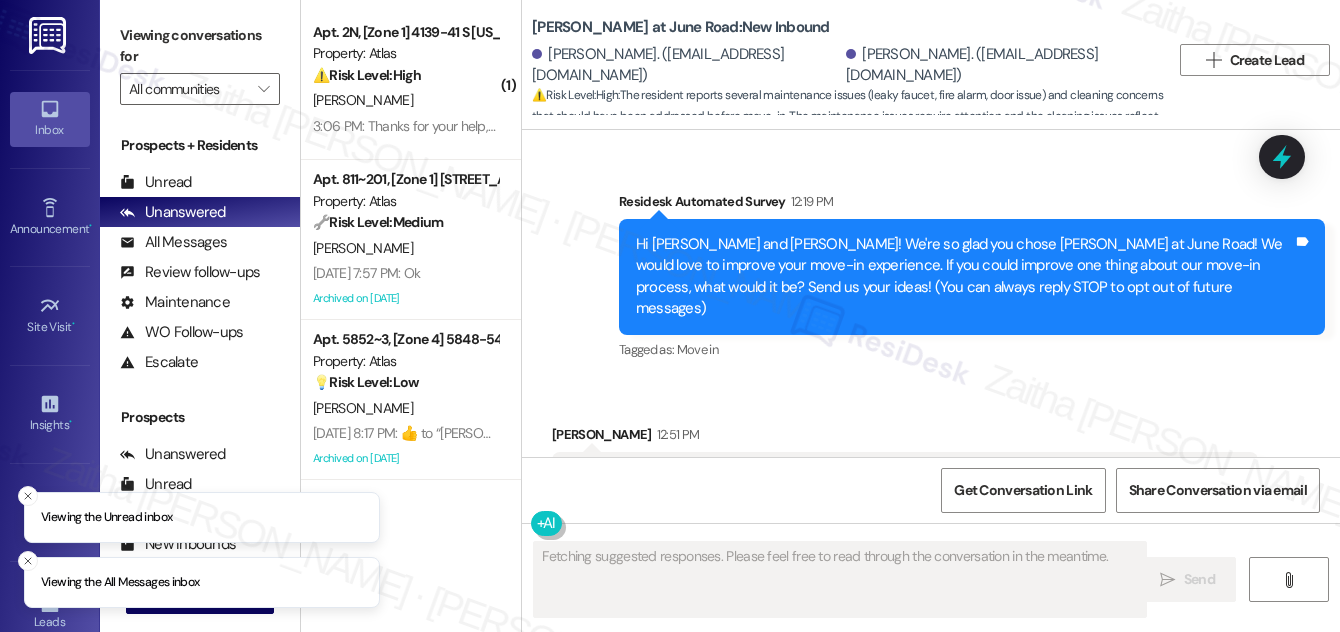 scroll, scrollTop: 0, scrollLeft: 0, axis: both 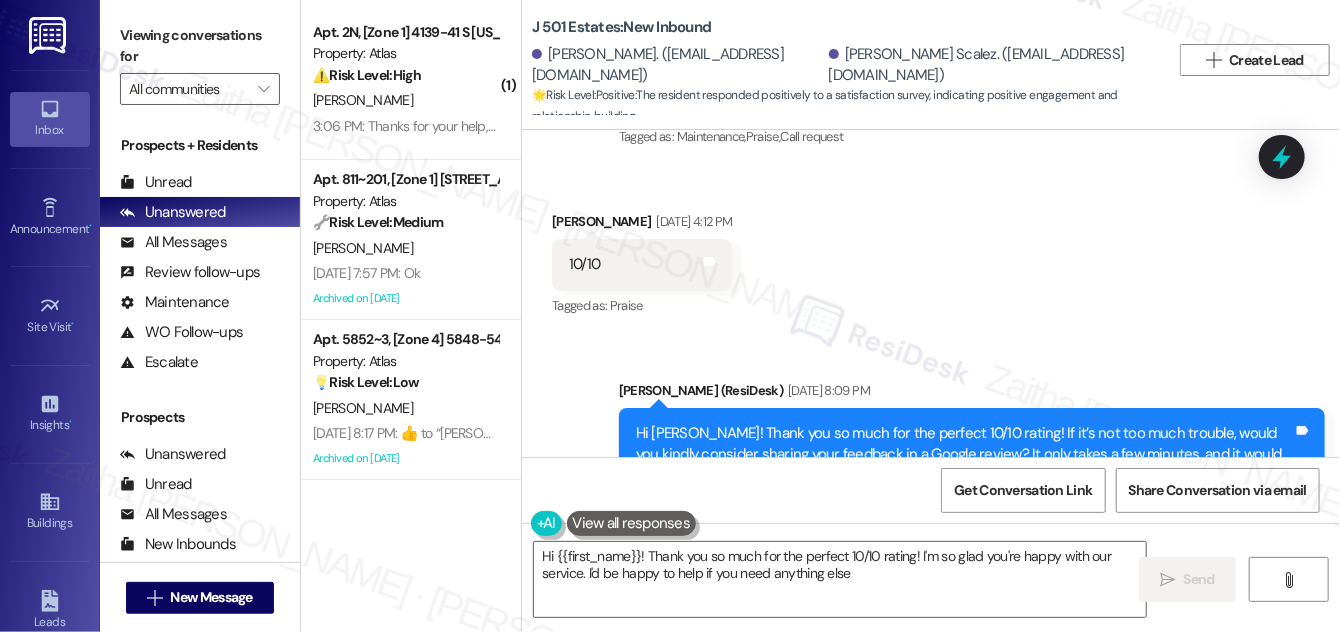 type on "Hi {{first_name}}! Thank you so much for the perfect 10/10 rating! I'm so glad you're happy with our service. I'd be happy to help if you need anything else!" 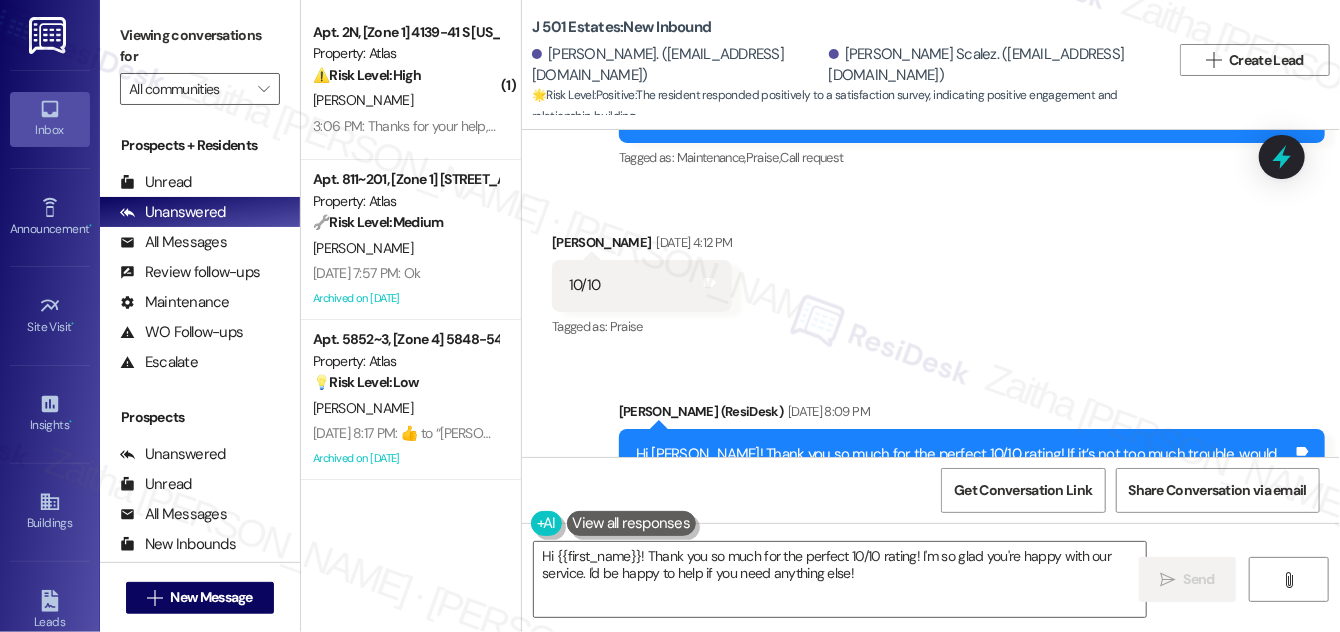 scroll, scrollTop: 4384, scrollLeft: 0, axis: vertical 